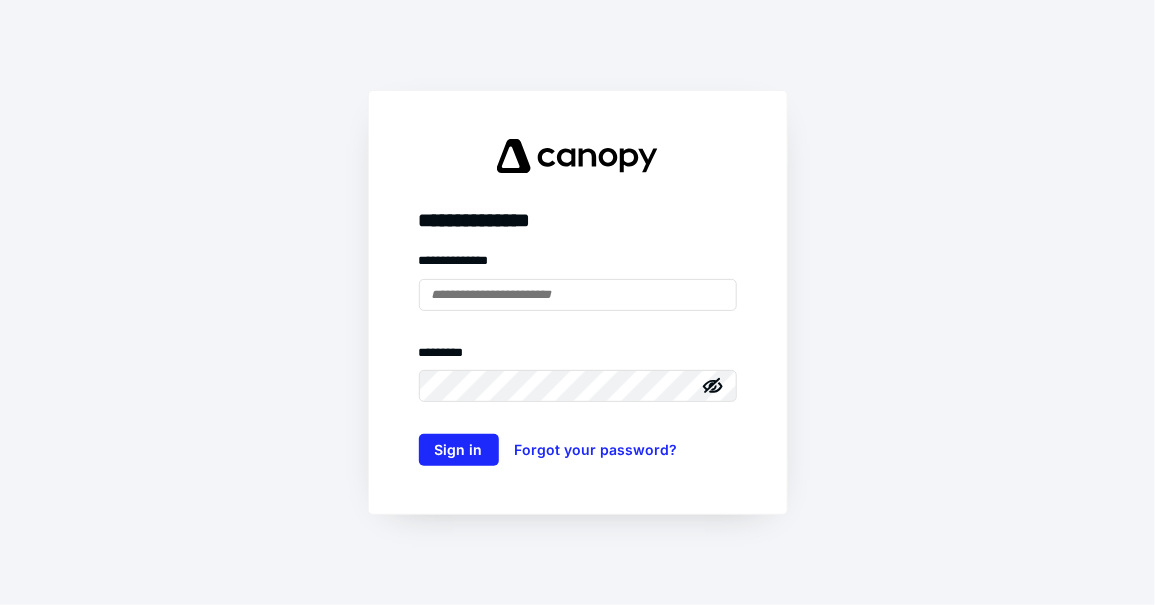 scroll, scrollTop: 0, scrollLeft: 0, axis: both 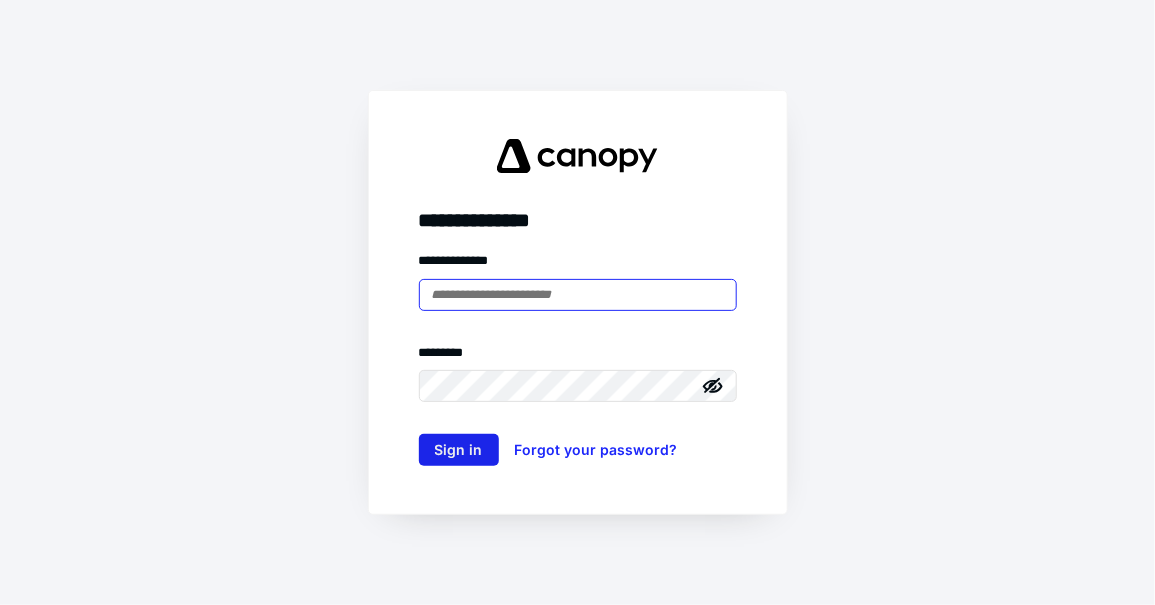type on "**********" 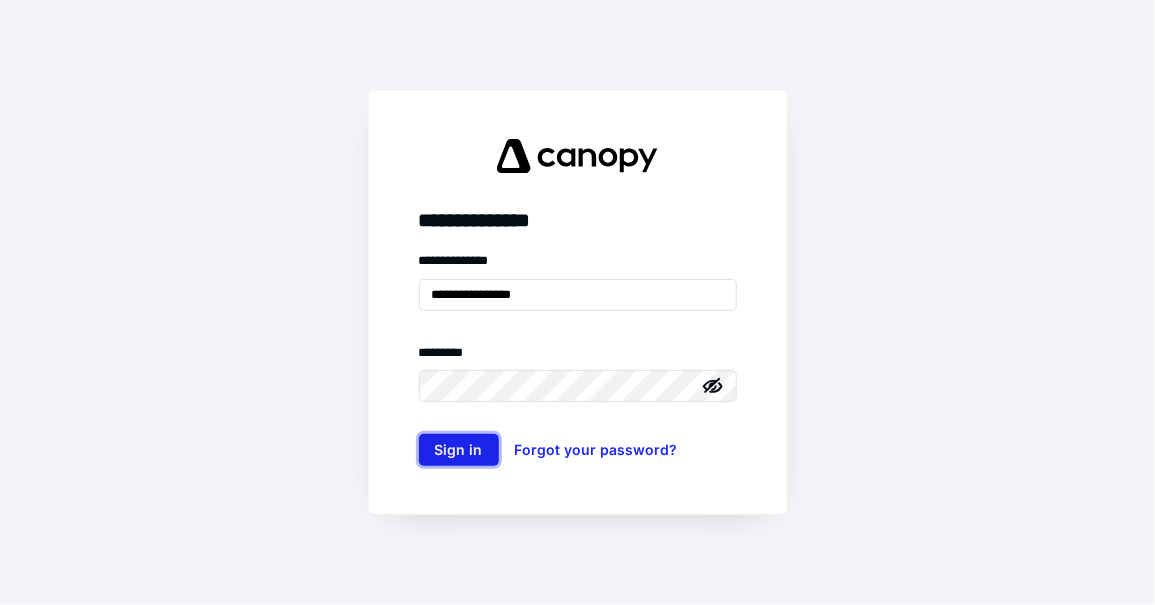 click on "Sign in" at bounding box center (459, 450) 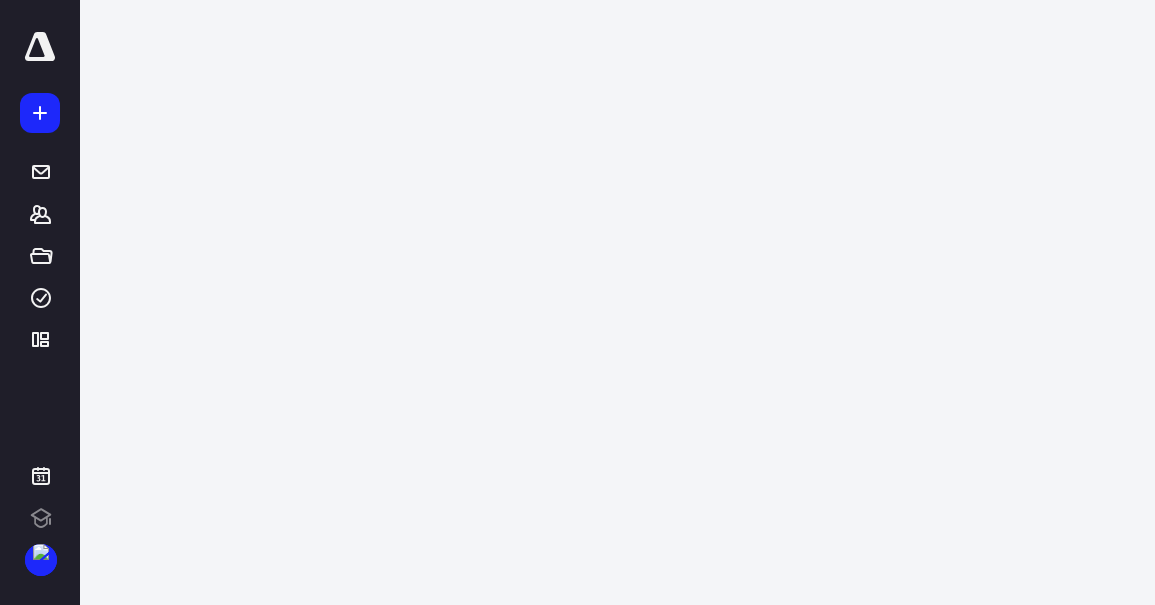 scroll, scrollTop: 0, scrollLeft: 0, axis: both 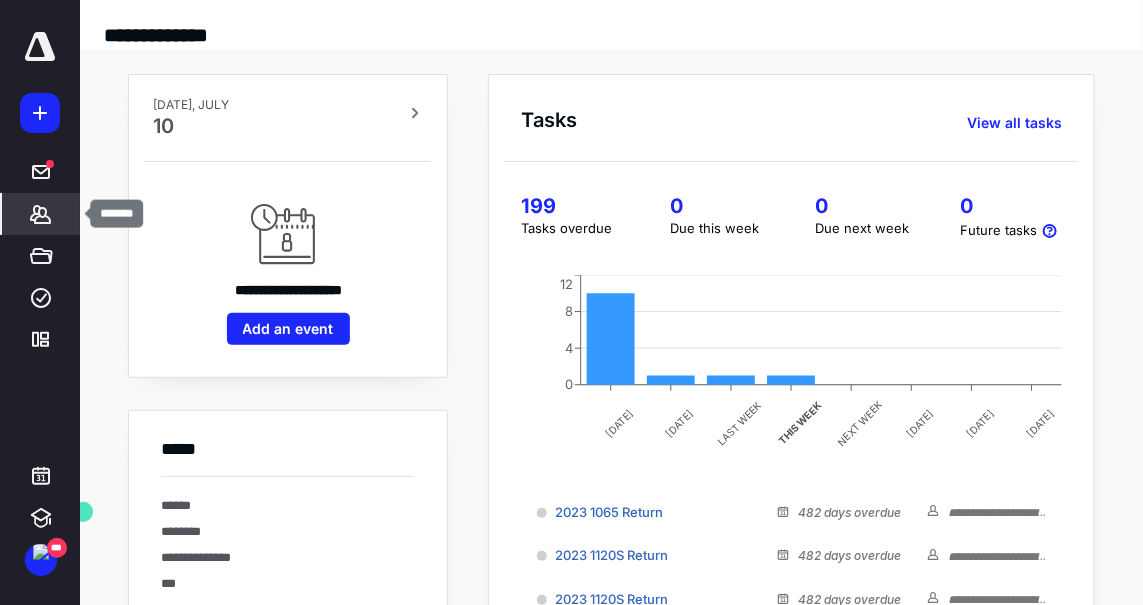 click 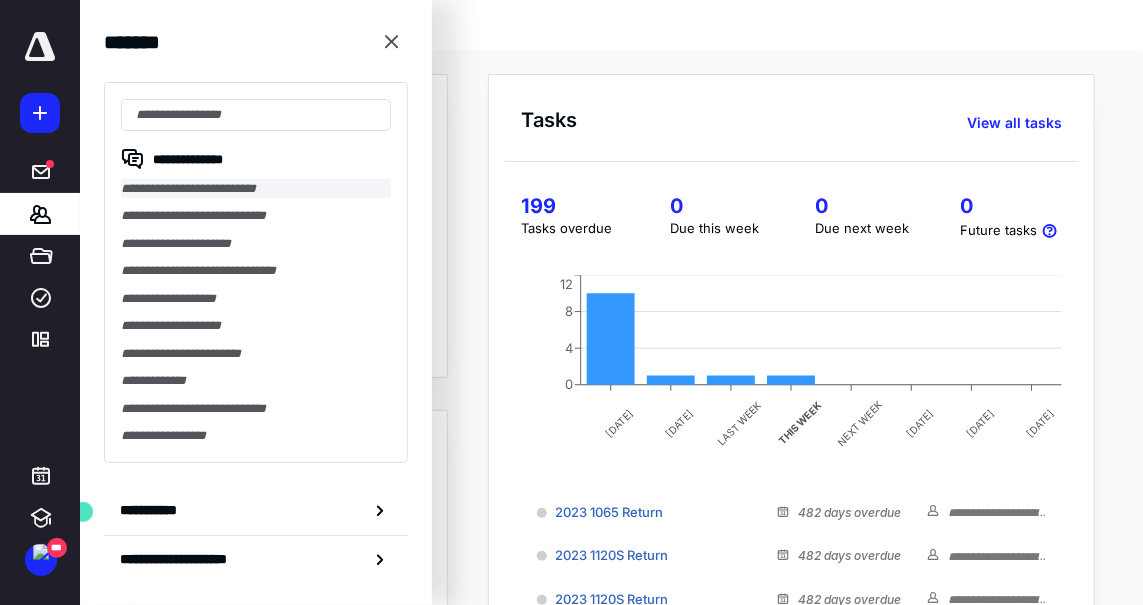 click on "**********" at bounding box center [256, 188] 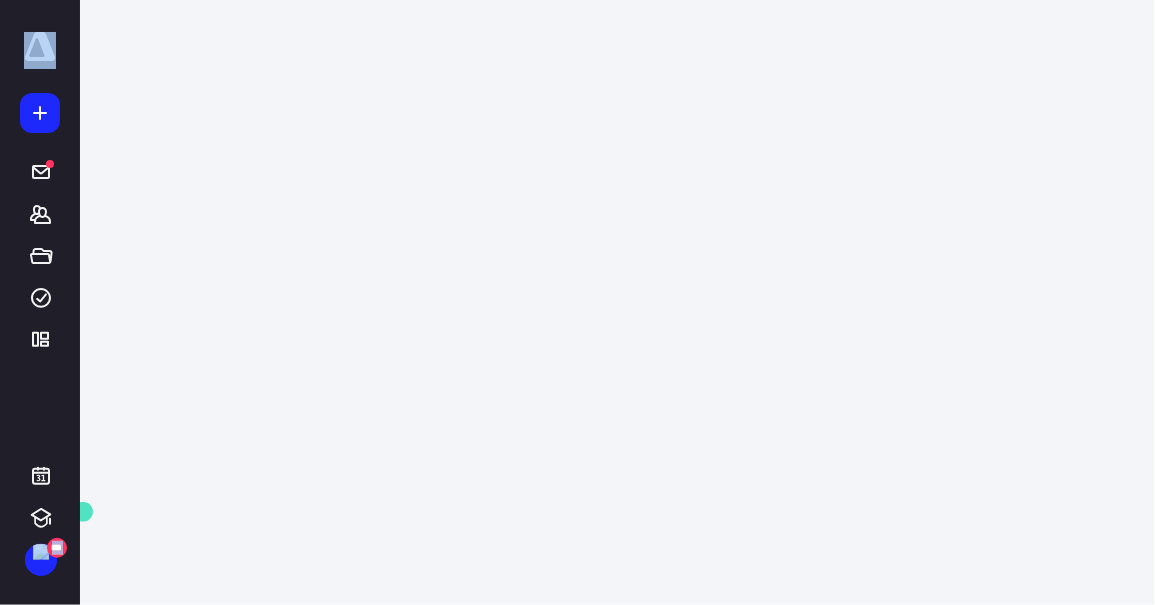 click on "**********" at bounding box center [577, 0] 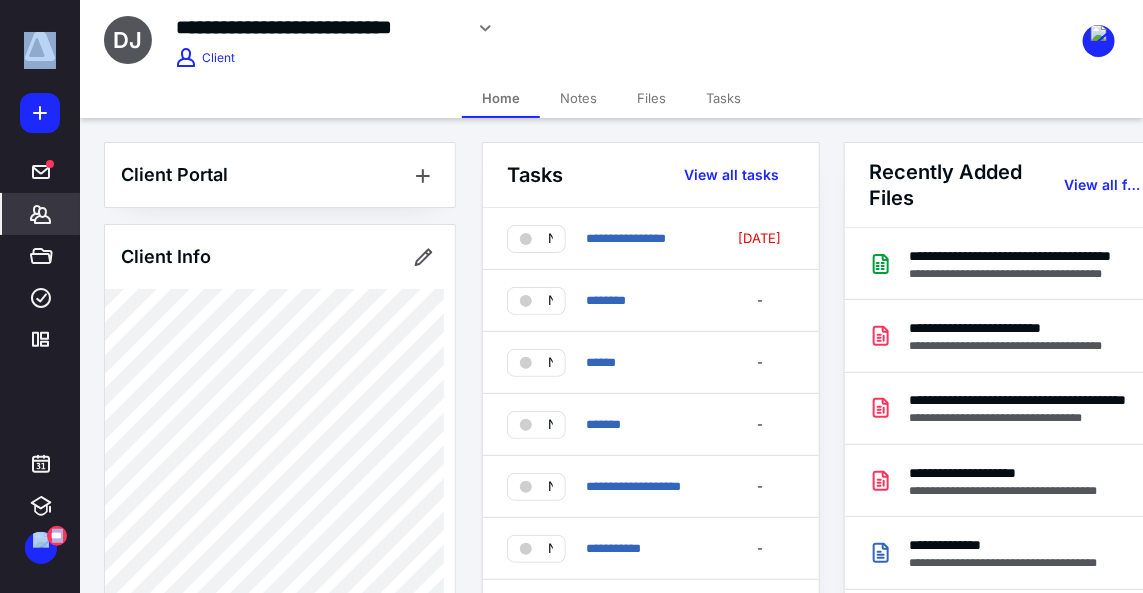 click on "Files" at bounding box center (651, 98) 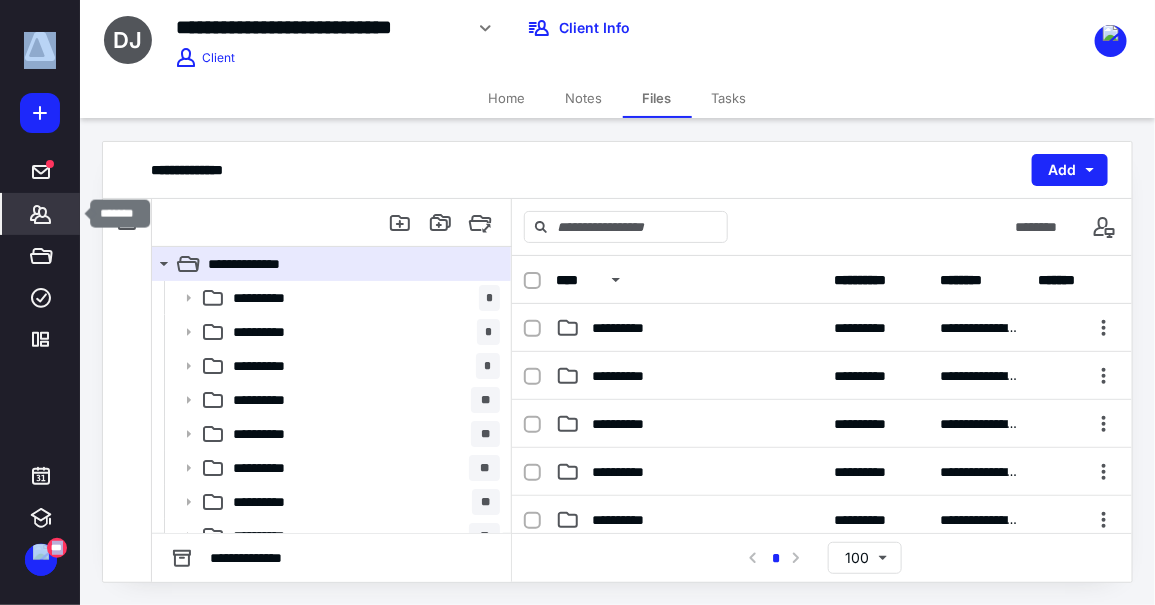 click 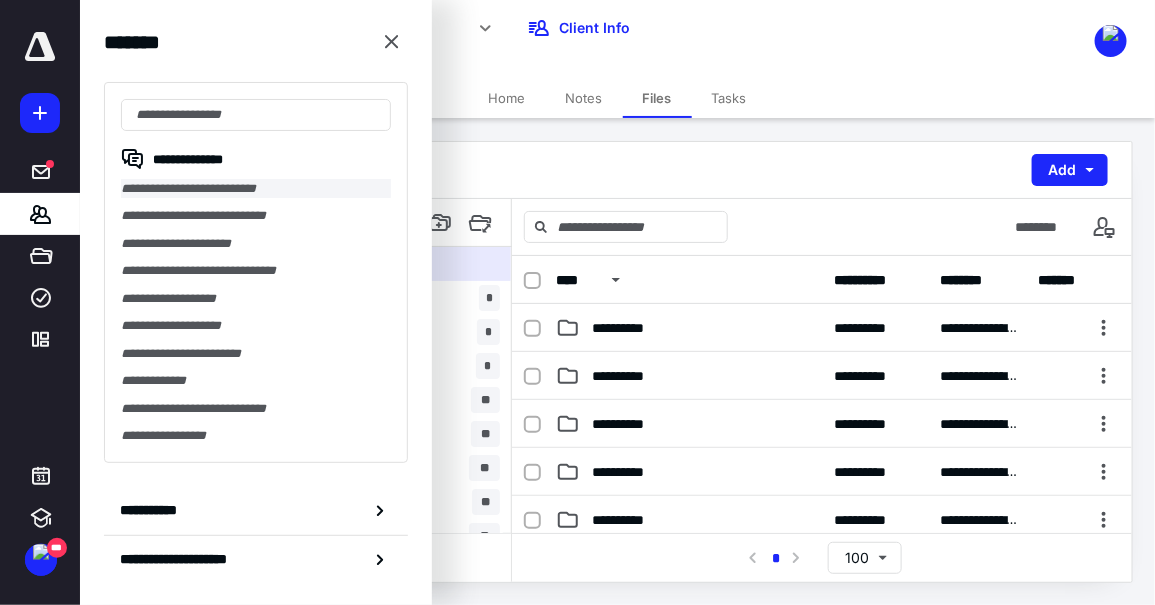 click on "**********" at bounding box center [256, 188] 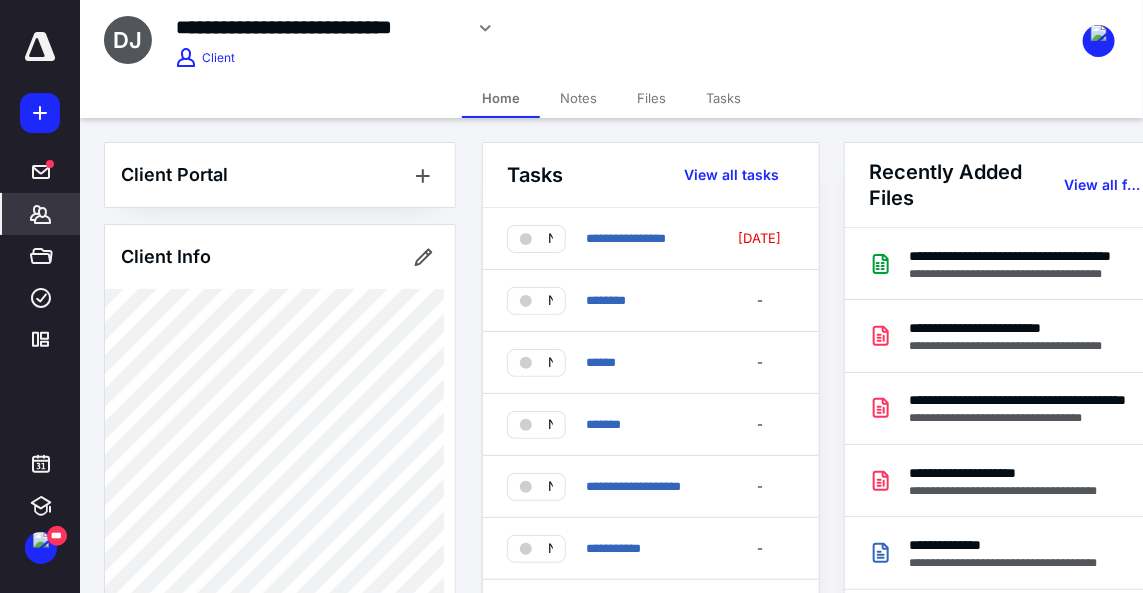 click on "Client" at bounding box center [218, 58] 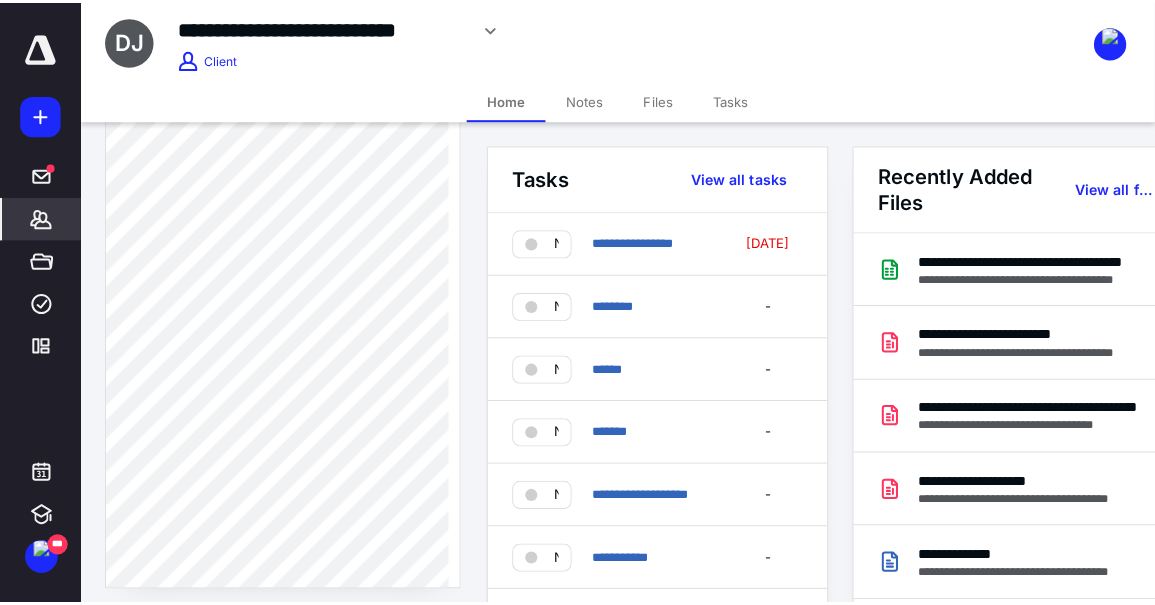 scroll, scrollTop: 557, scrollLeft: 0, axis: vertical 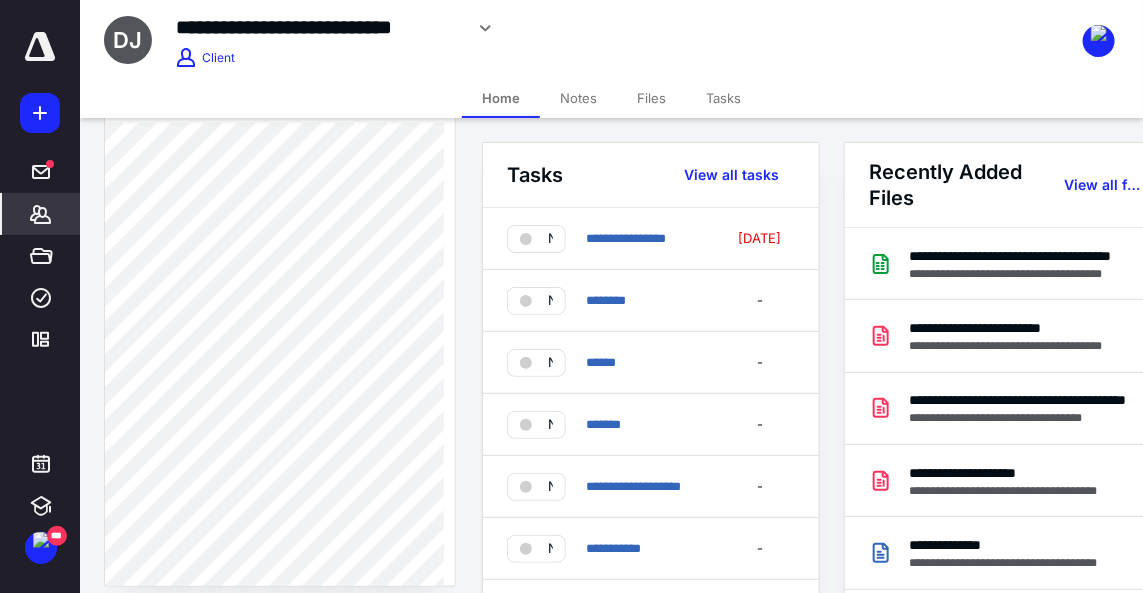 click on "Files" at bounding box center [651, 98] 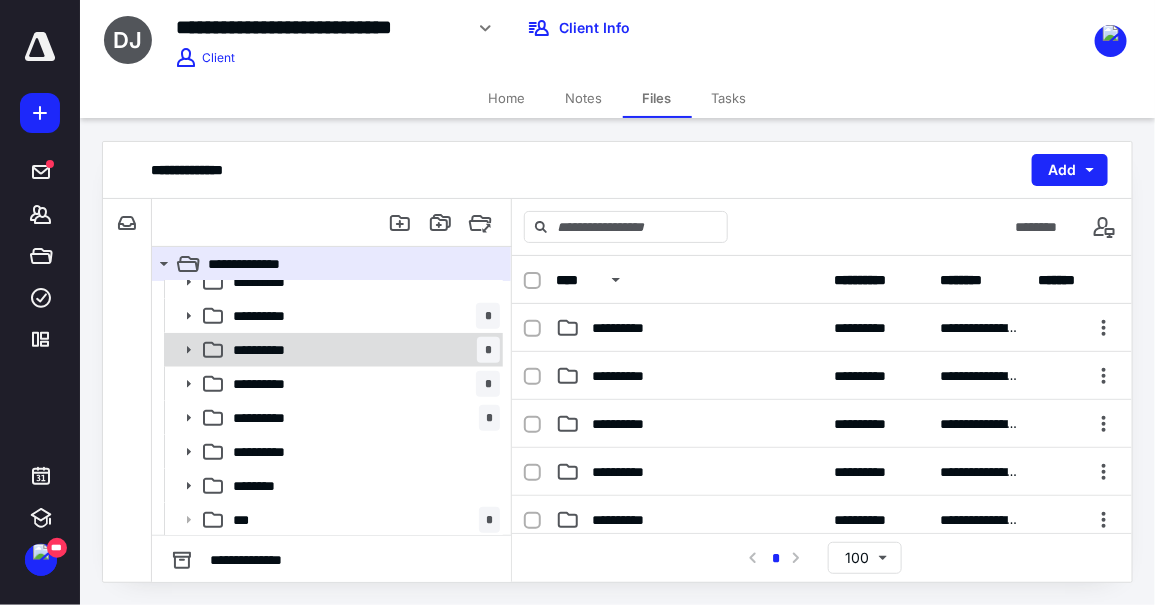 scroll, scrollTop: 1105, scrollLeft: 0, axis: vertical 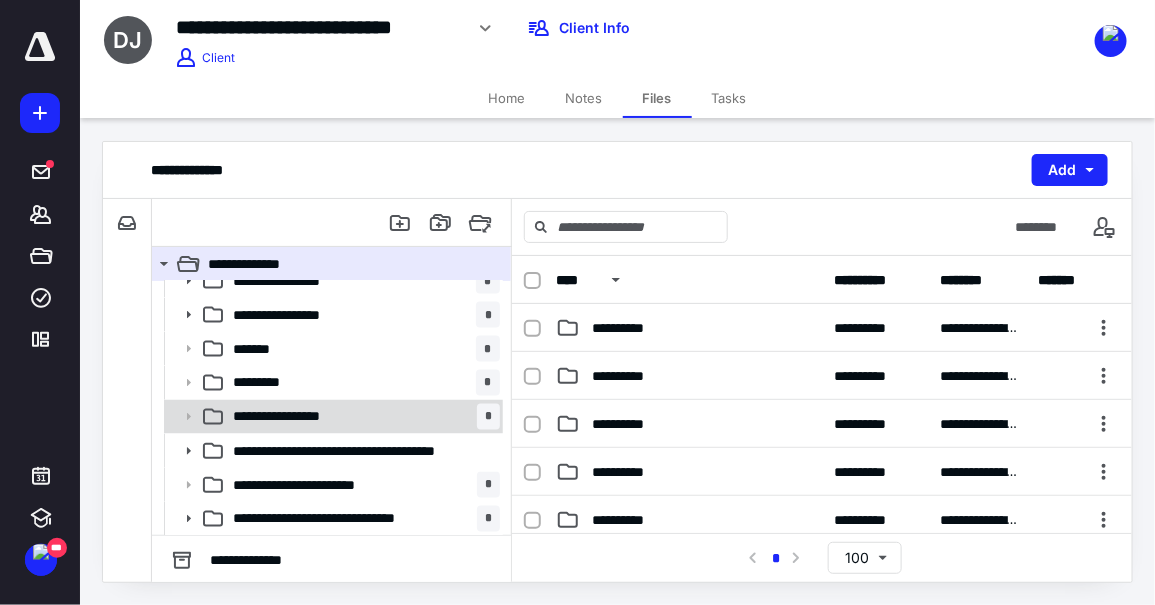 click on "**********" at bounding box center [362, 417] 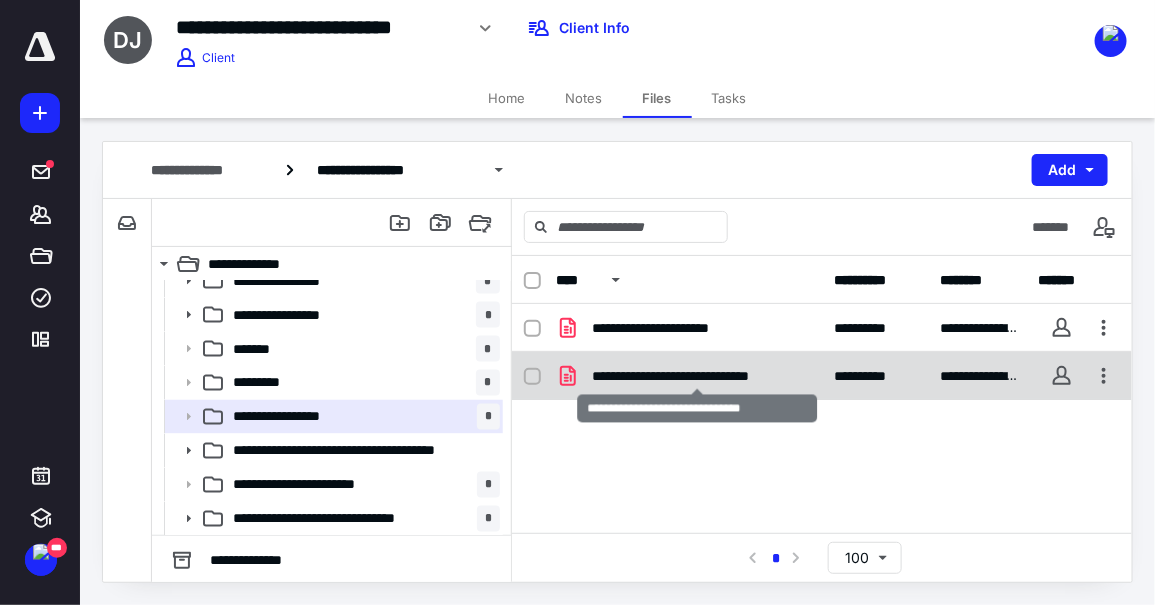 click on "**********" at bounding box center (698, 376) 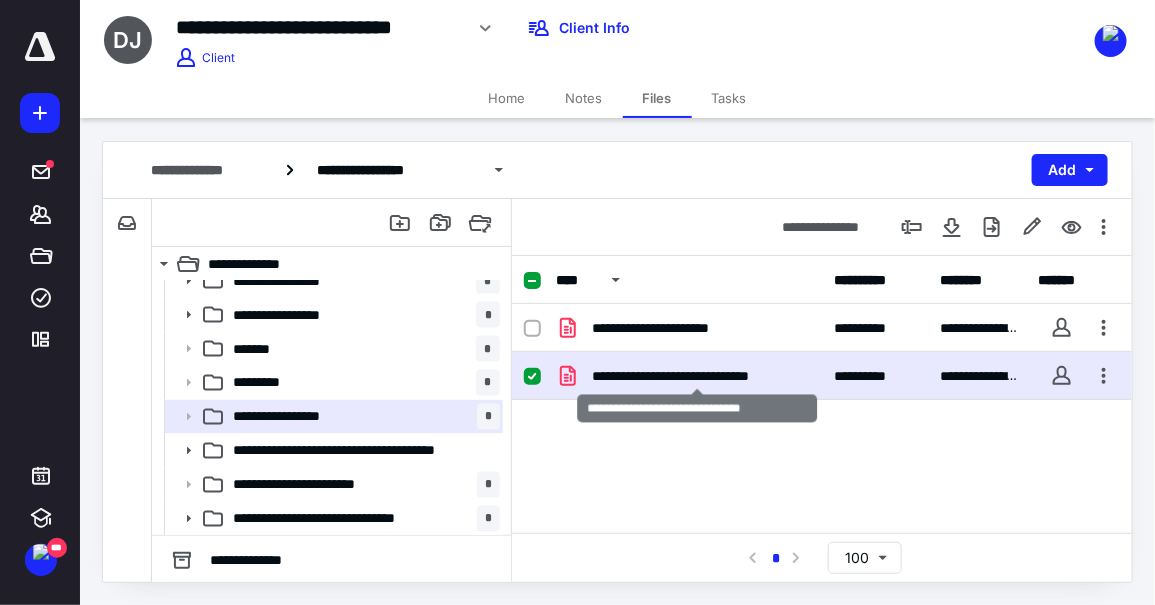 click on "**********" at bounding box center [698, 376] 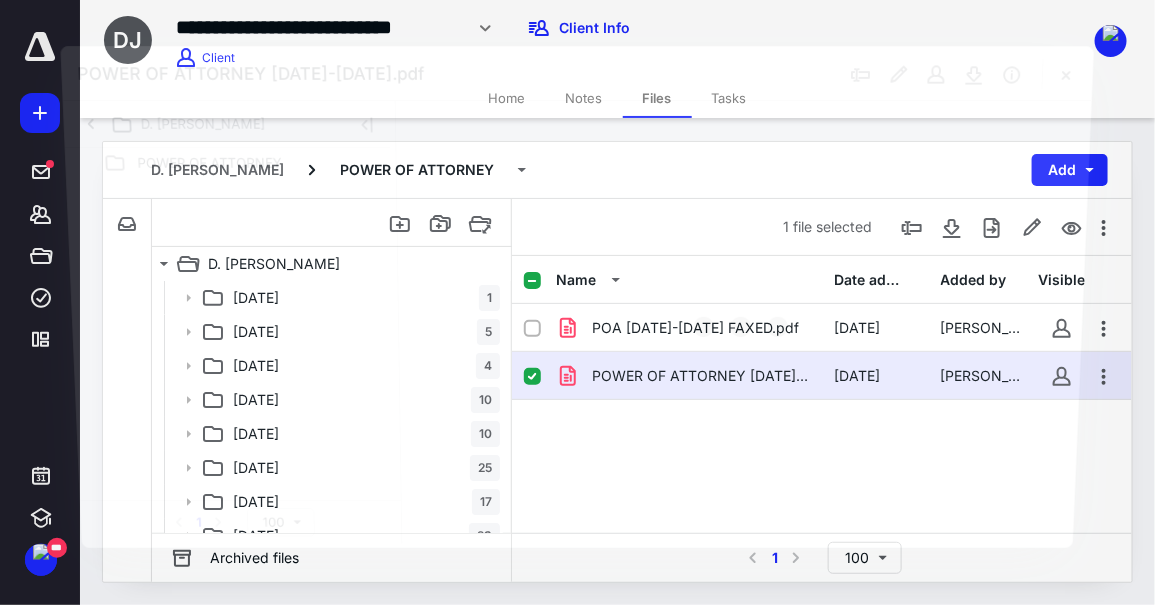 scroll, scrollTop: 1105, scrollLeft: 0, axis: vertical 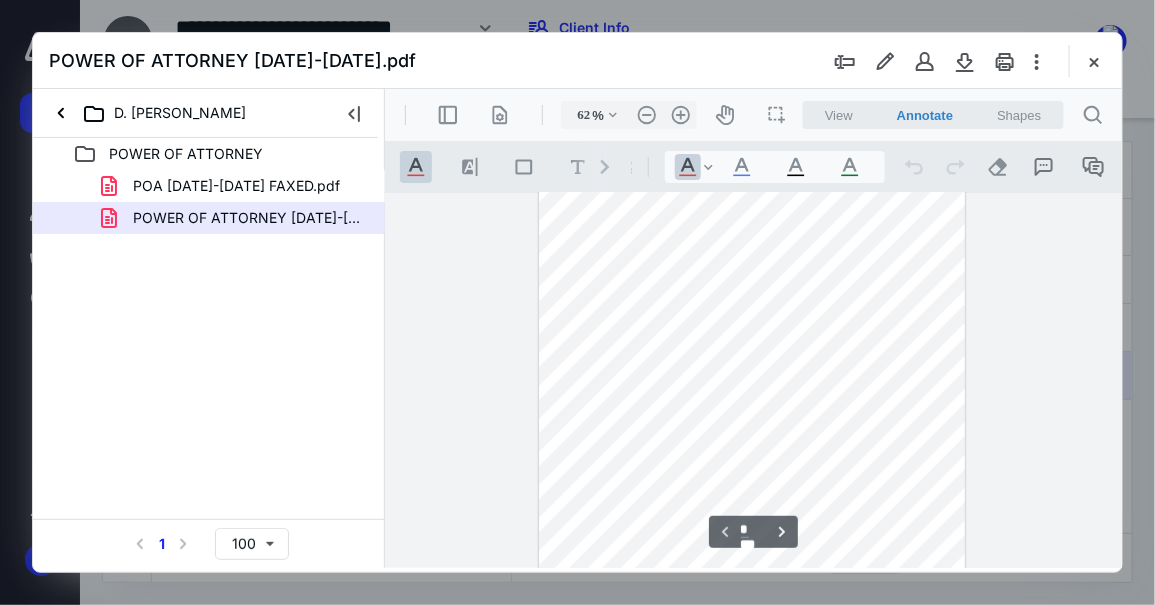 type on "70" 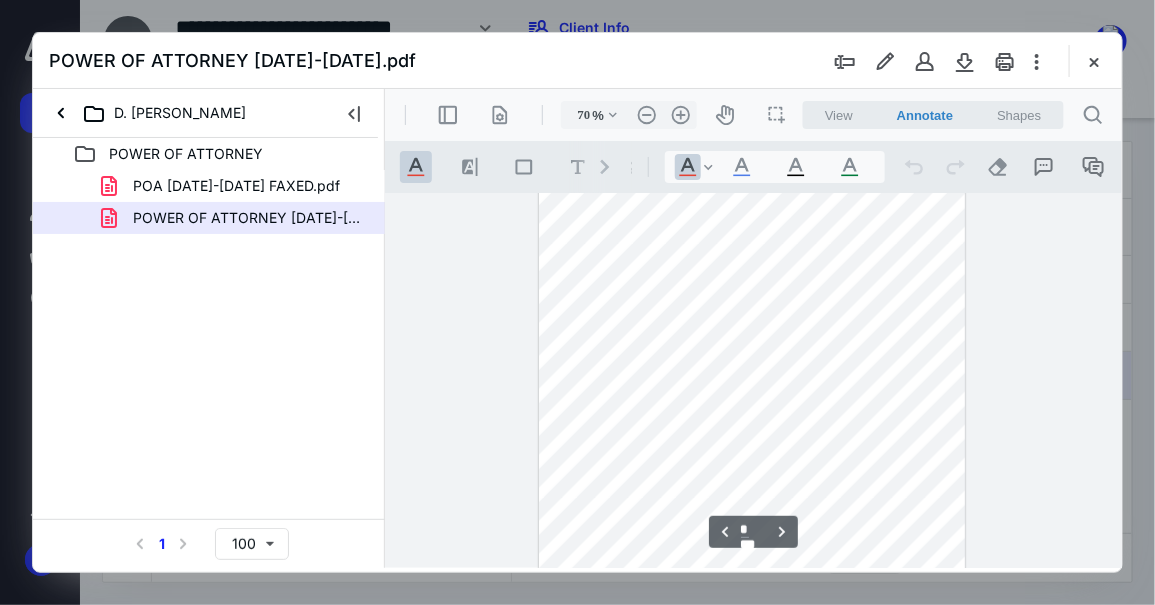 scroll, scrollTop: 906, scrollLeft: 0, axis: vertical 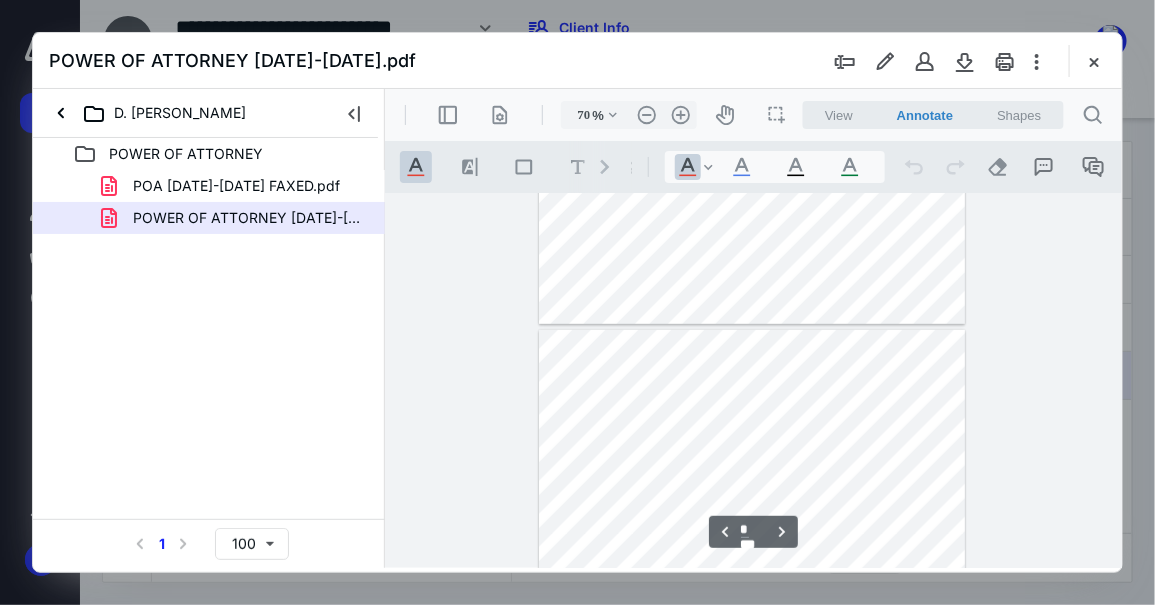type on "*" 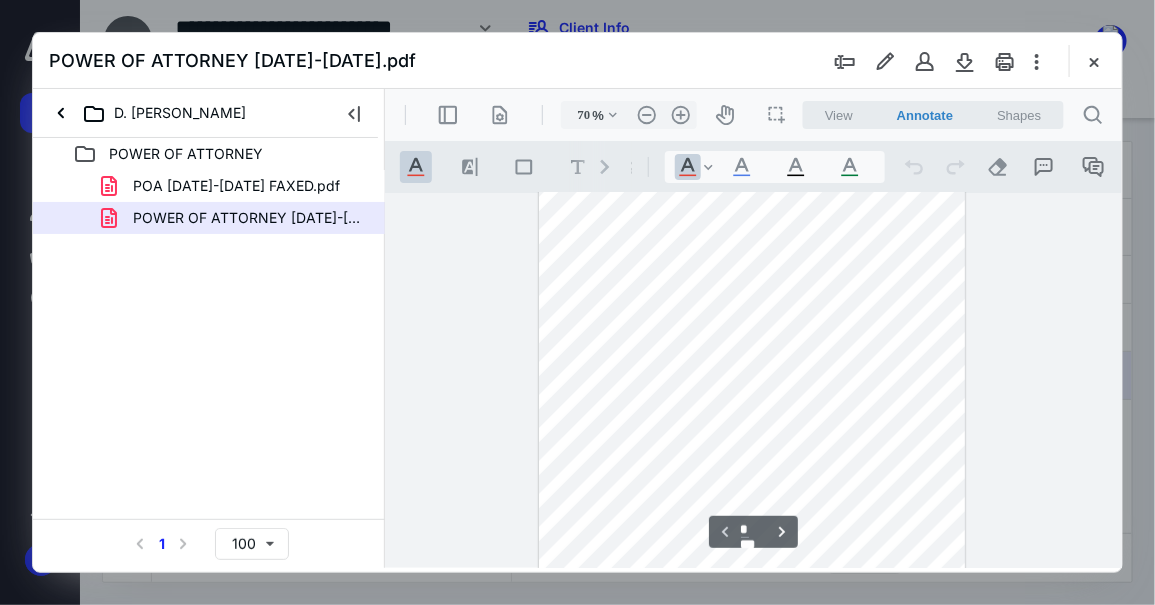 scroll, scrollTop: 0, scrollLeft: 0, axis: both 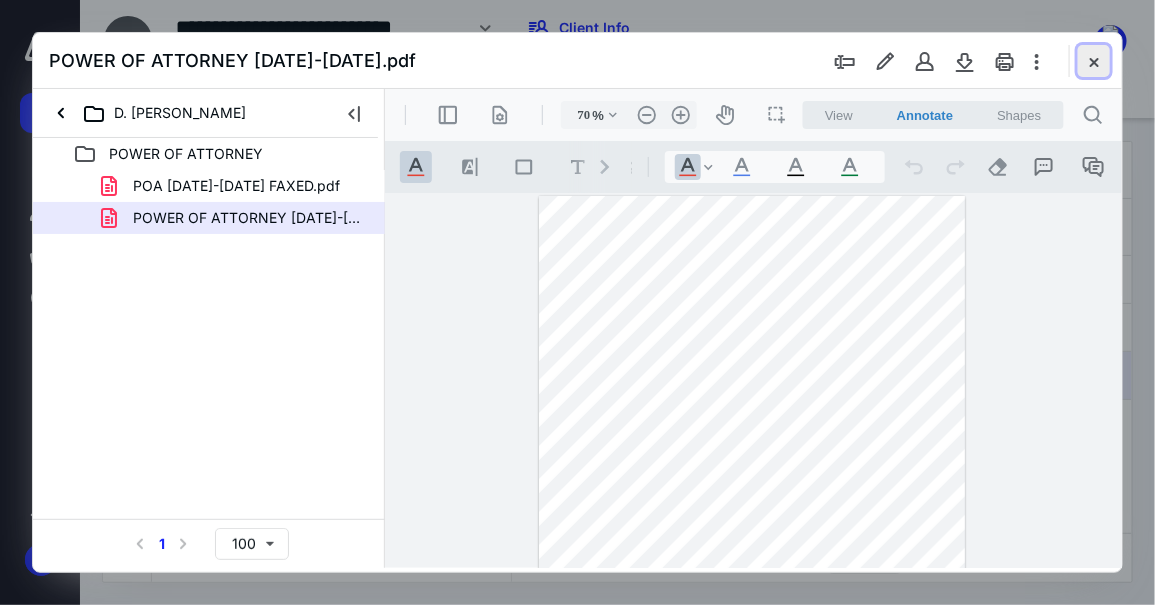 click at bounding box center (1094, 61) 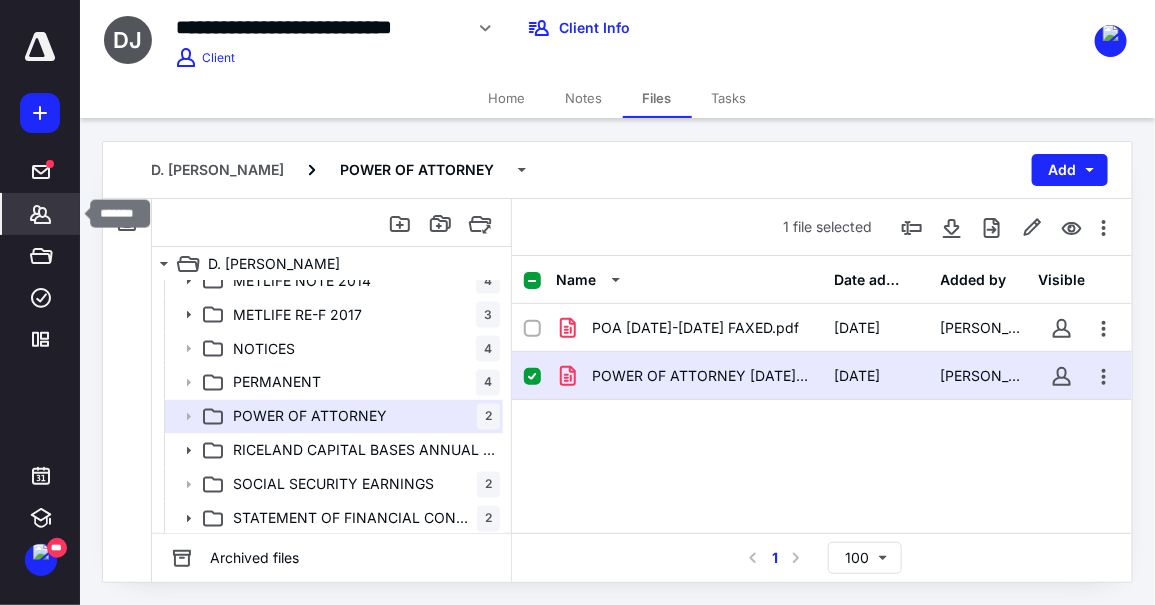 click 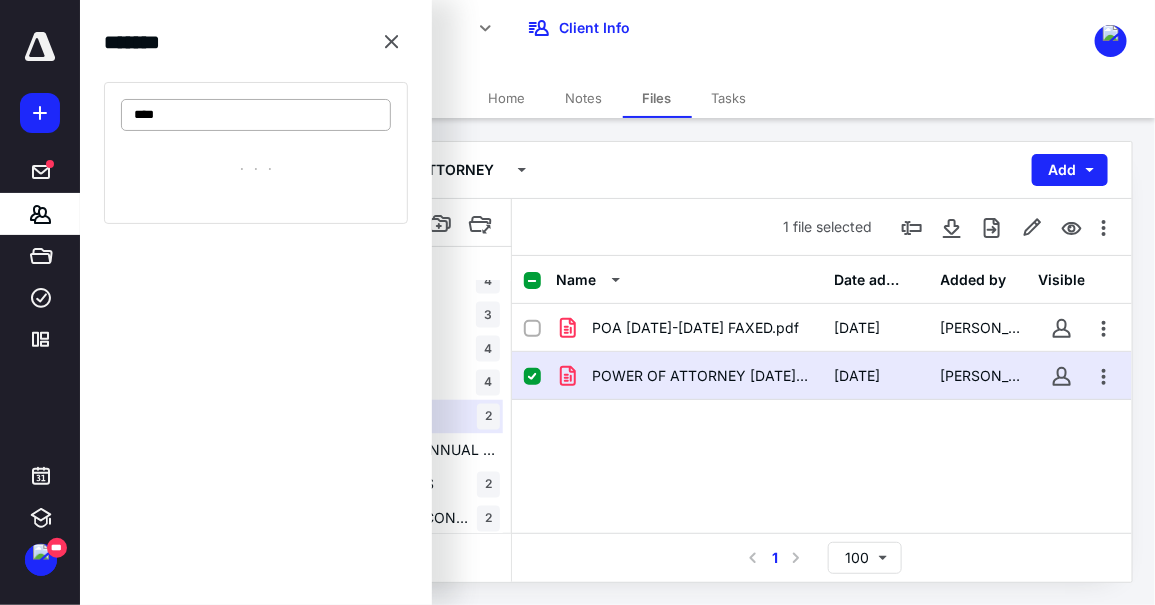 type on "****" 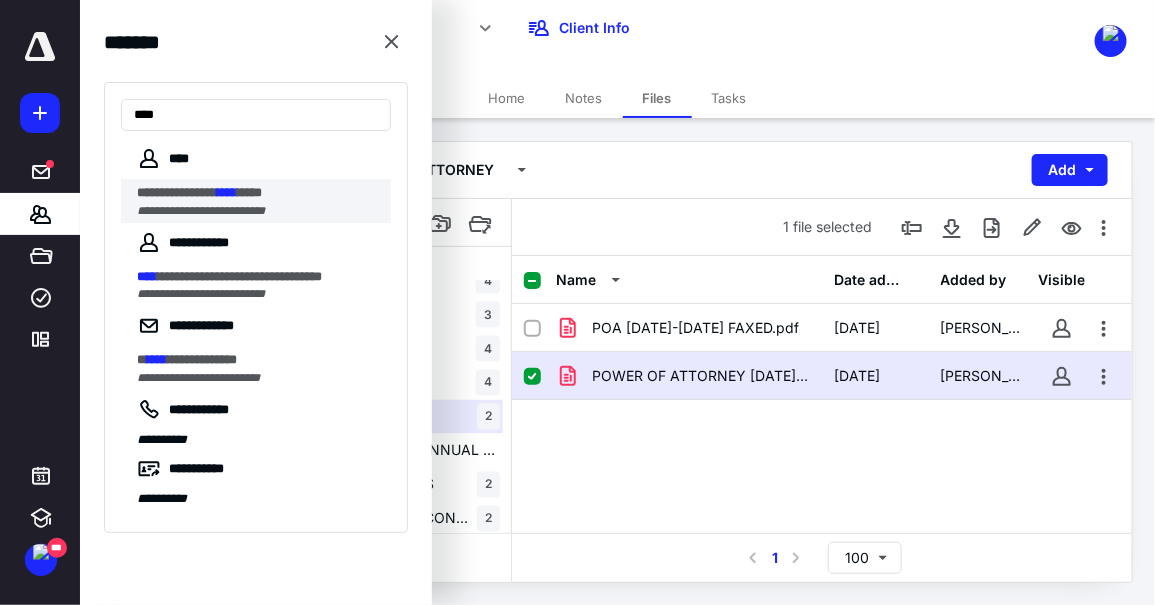 click on "**********" at bounding box center [177, 192] 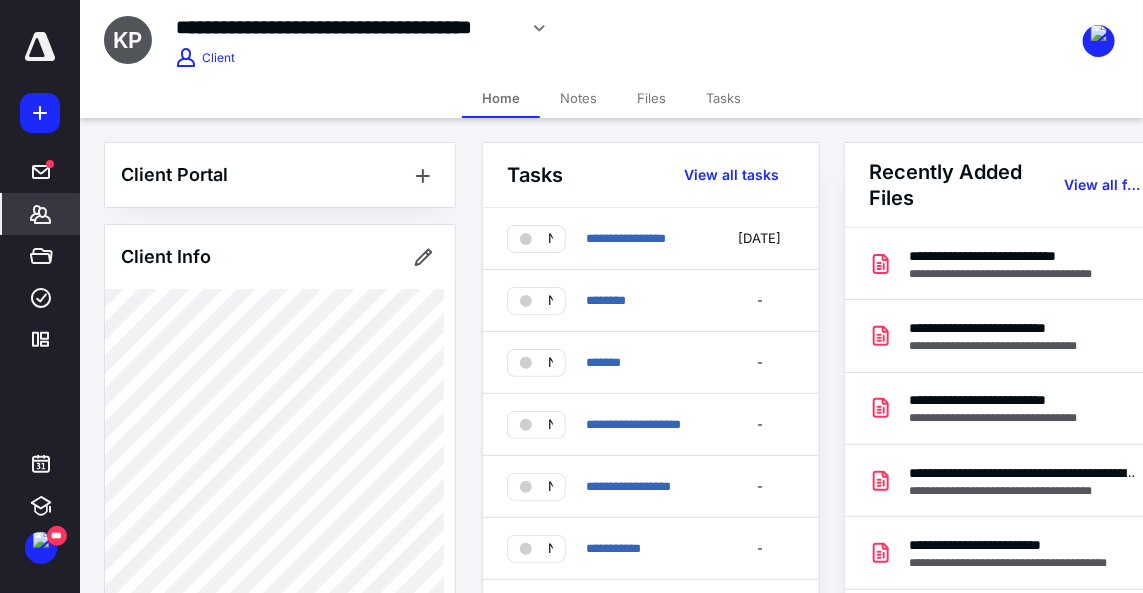 click on "Files" at bounding box center [651, 98] 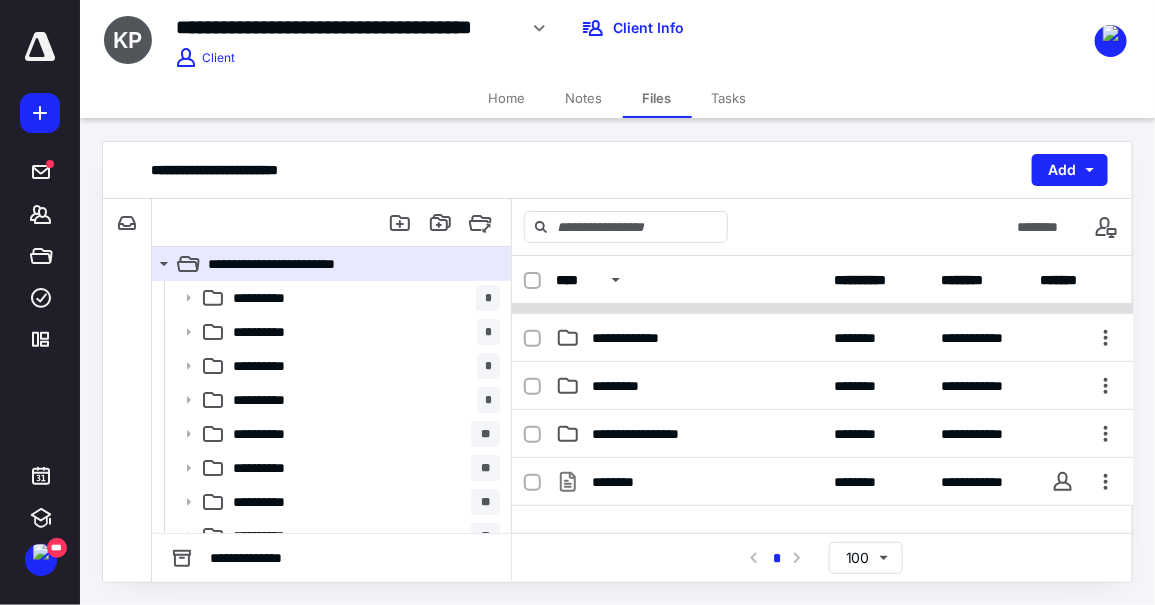 scroll, scrollTop: 1040, scrollLeft: 0, axis: vertical 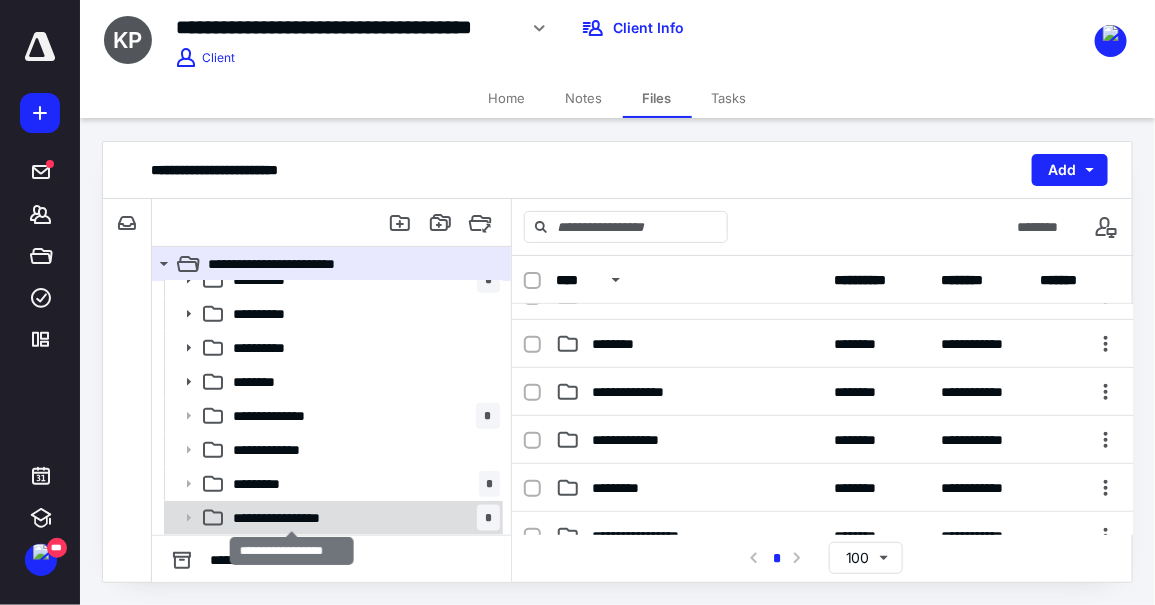 click on "**********" at bounding box center [292, 518] 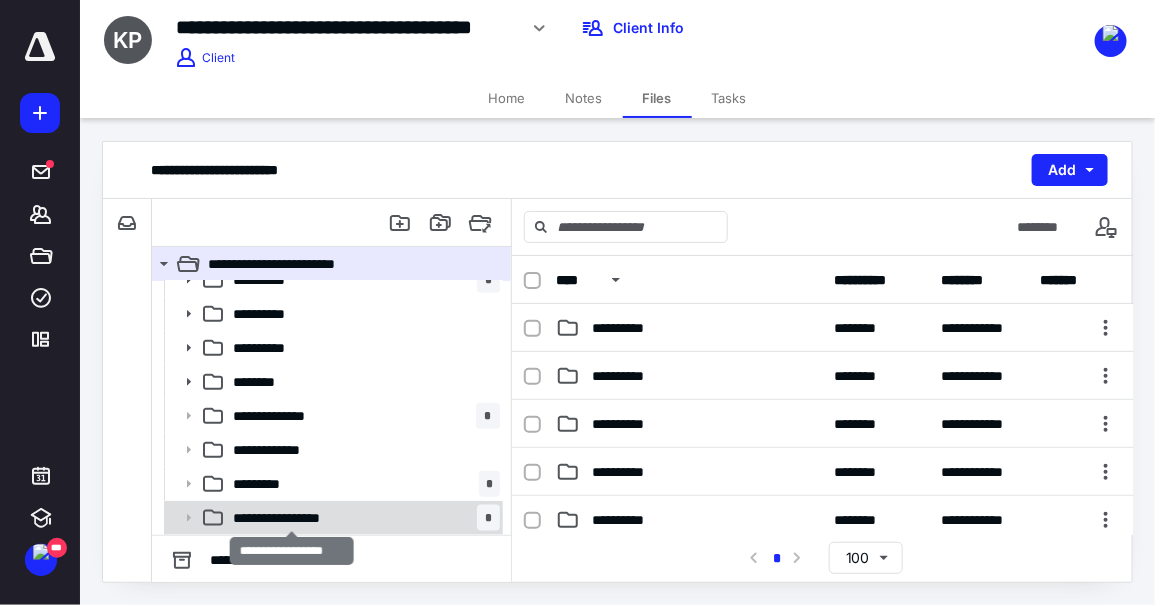 click on "**********" at bounding box center [292, 518] 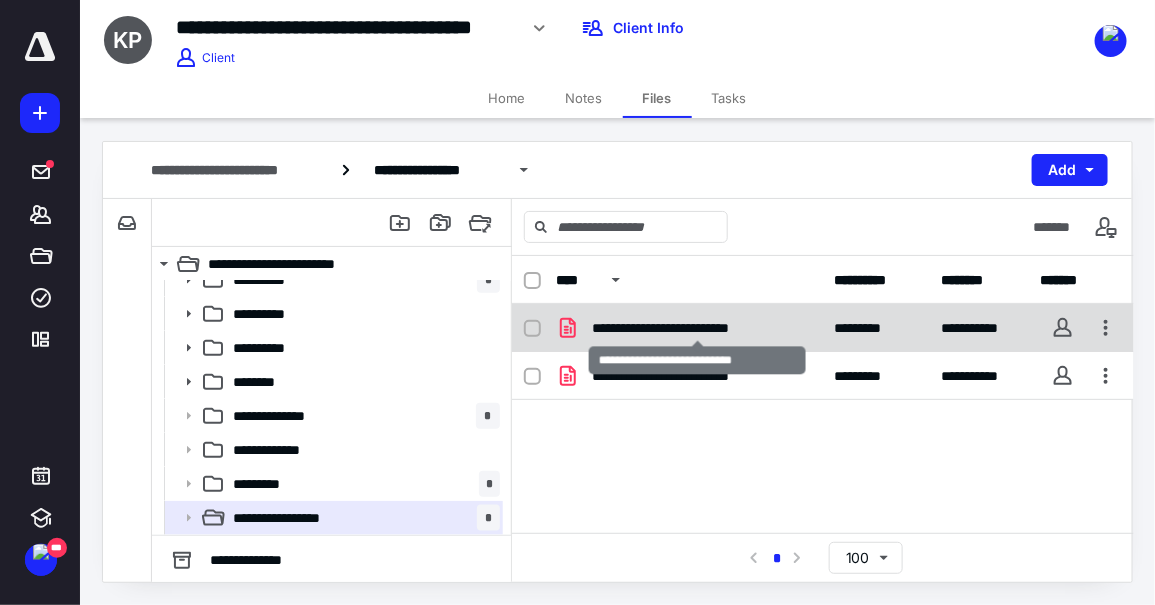 click on "**********" at bounding box center (698, 328) 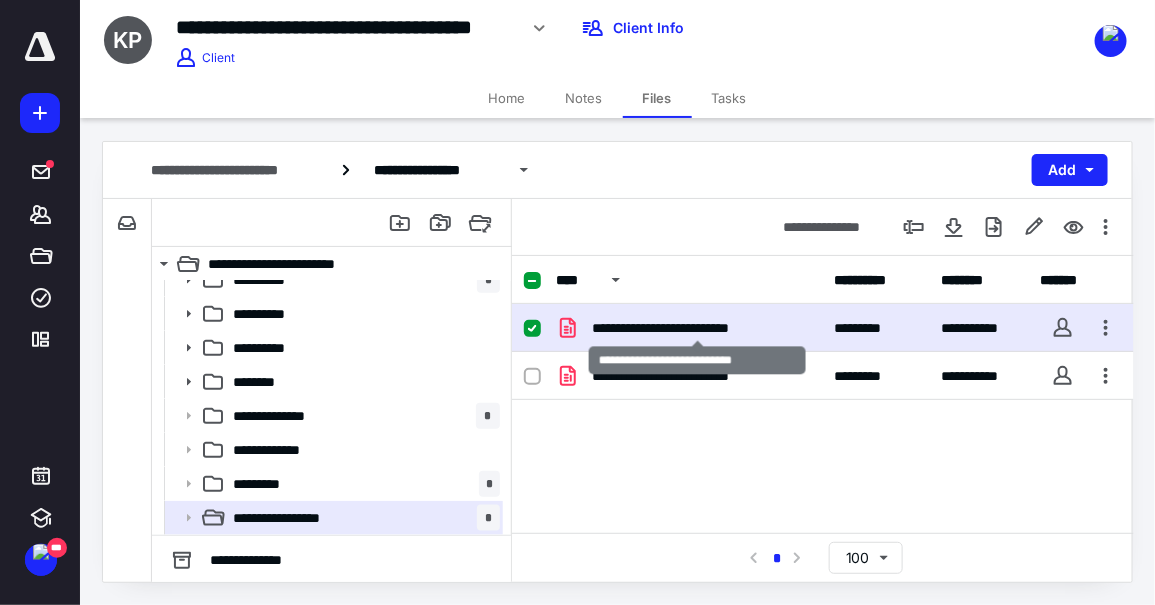 click on "**********" at bounding box center [698, 328] 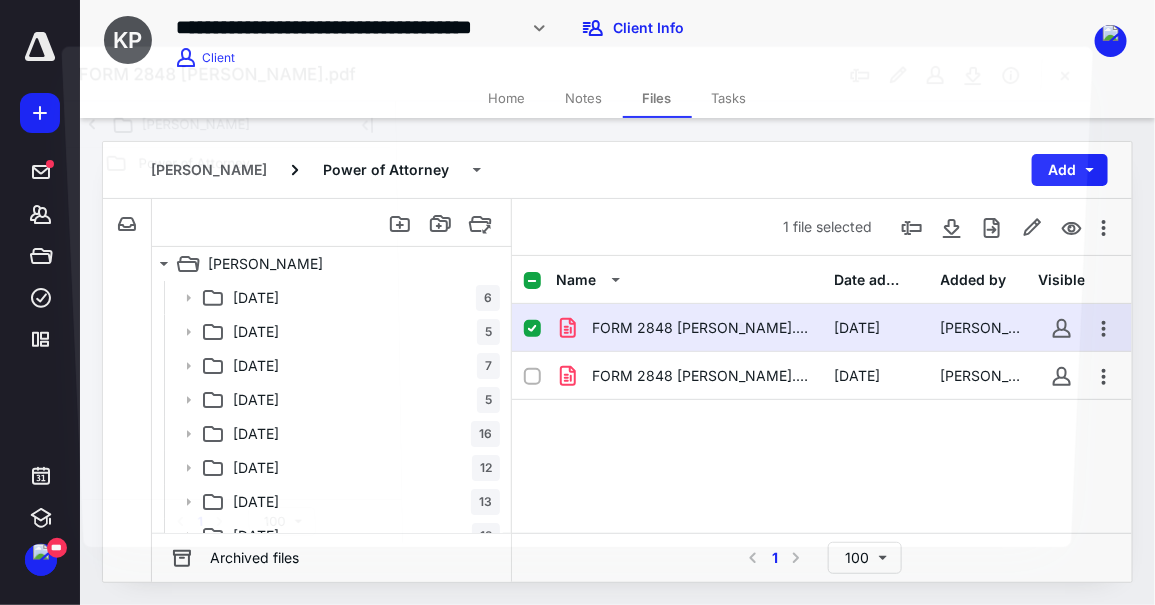 scroll, scrollTop: 664, scrollLeft: 0, axis: vertical 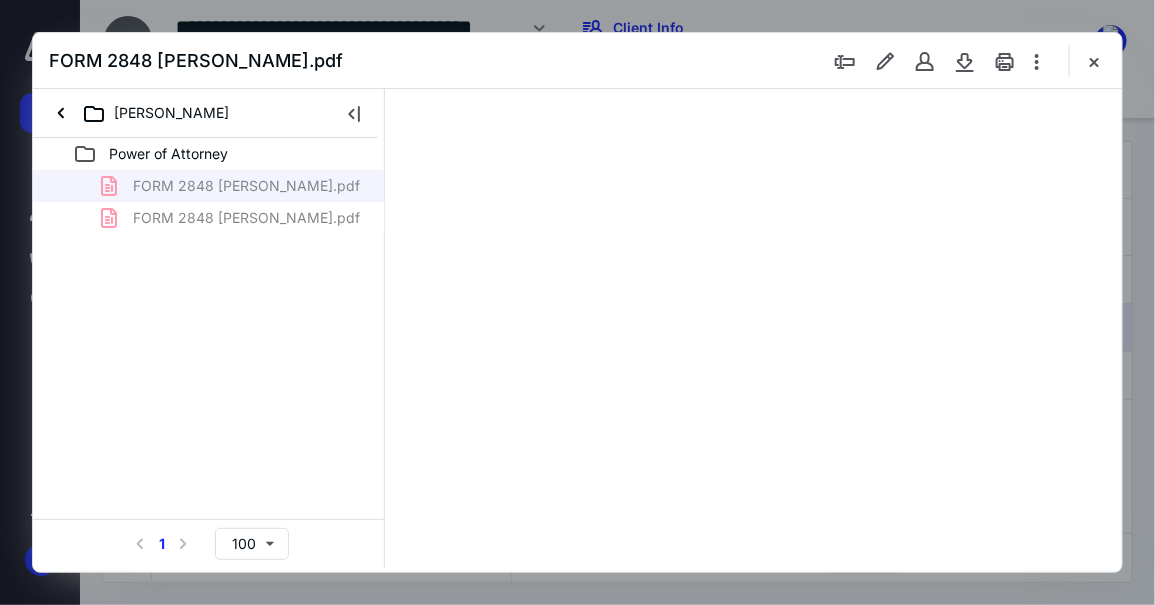 type on "47" 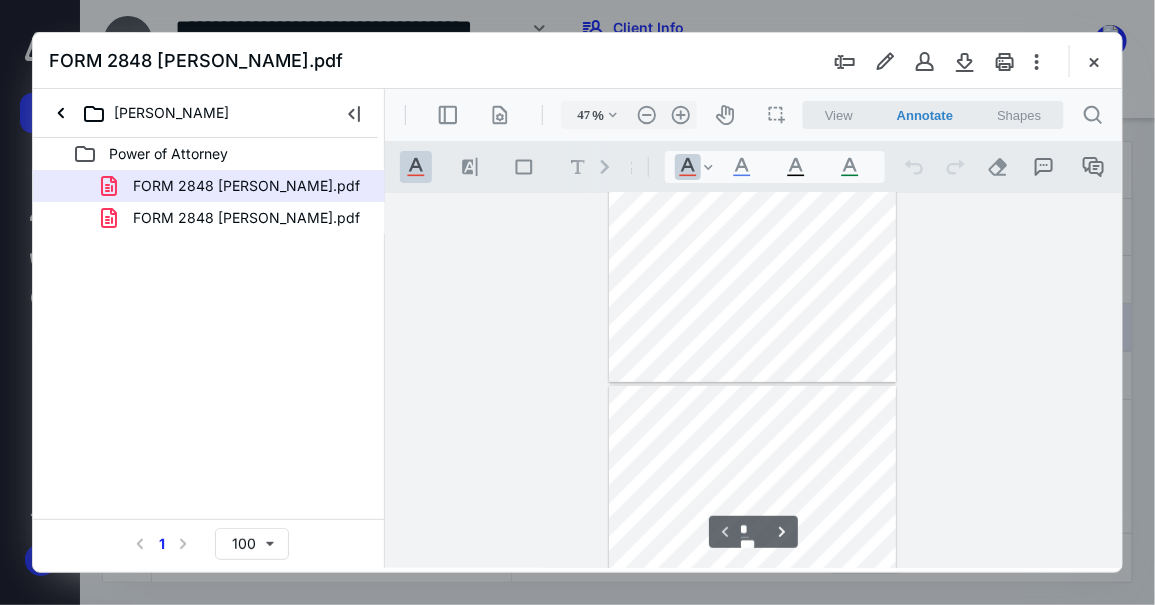 scroll, scrollTop: 0, scrollLeft: 0, axis: both 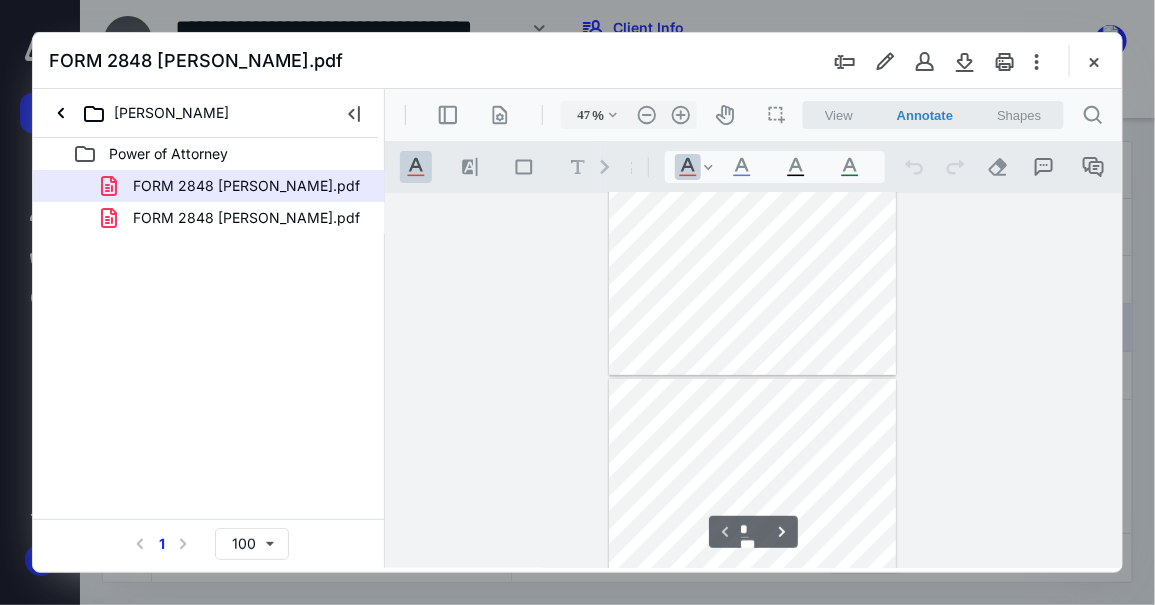 type on "*" 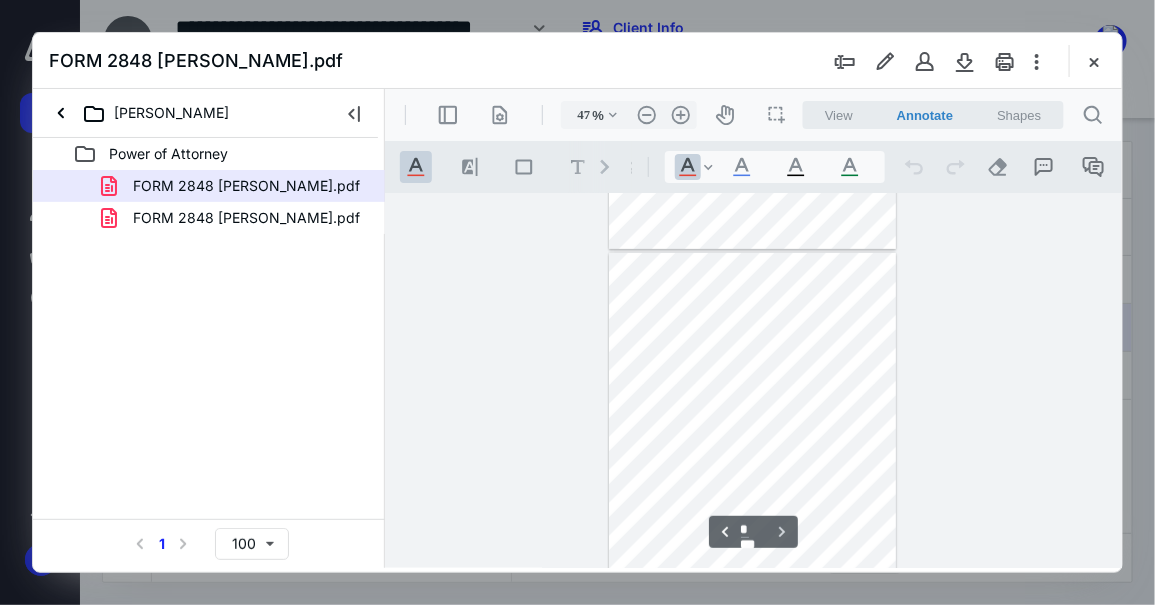 scroll, scrollTop: 320, scrollLeft: 0, axis: vertical 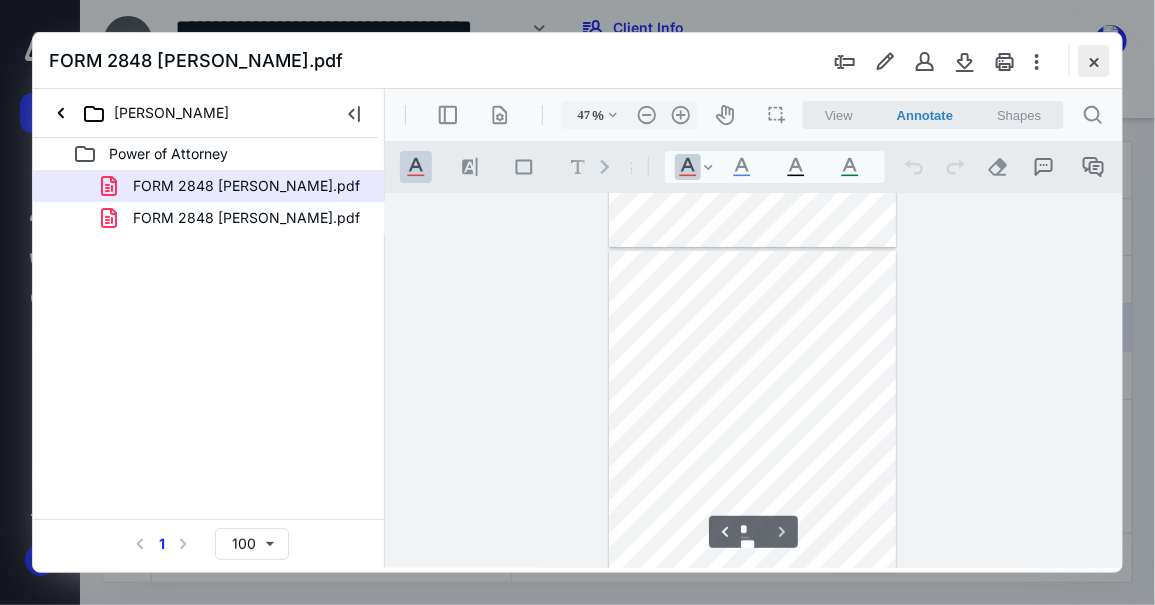 click at bounding box center [1094, 61] 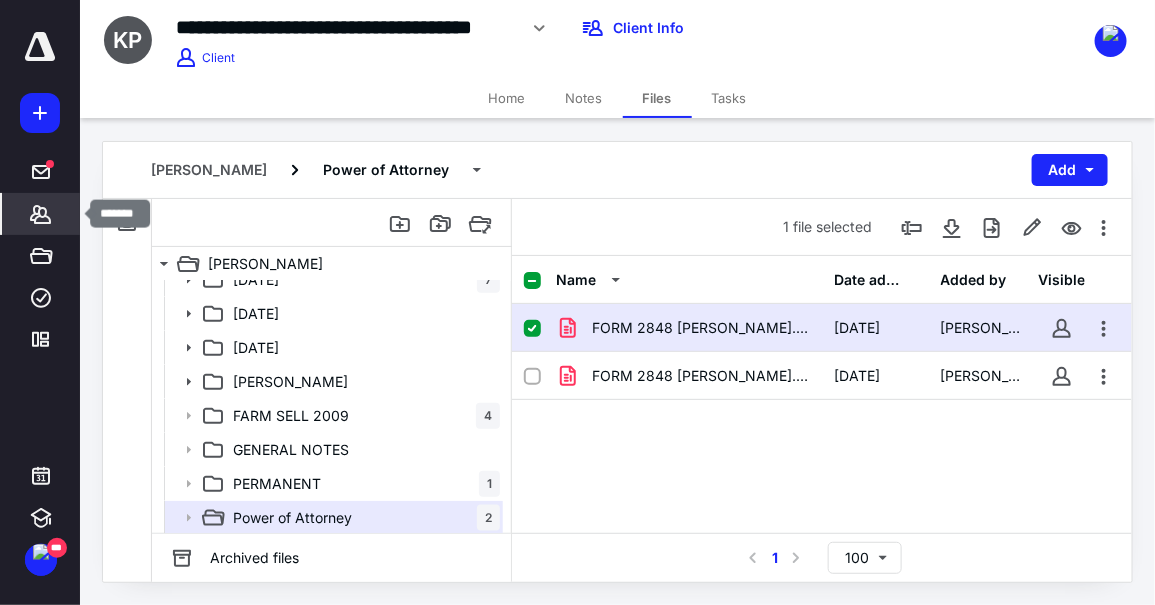 click 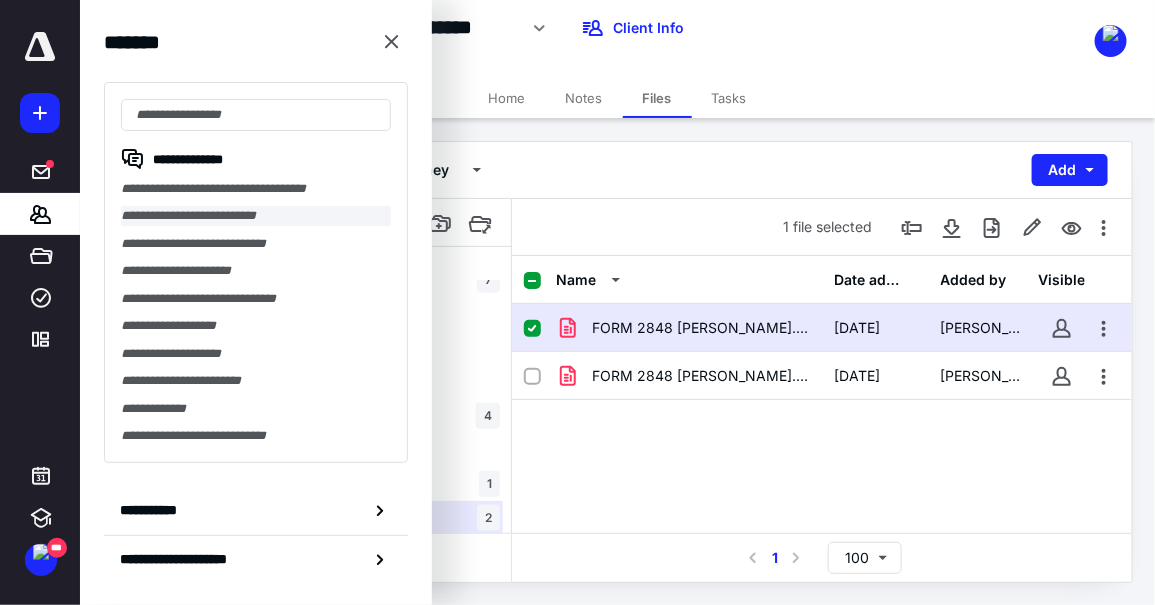click on "**********" at bounding box center (256, 215) 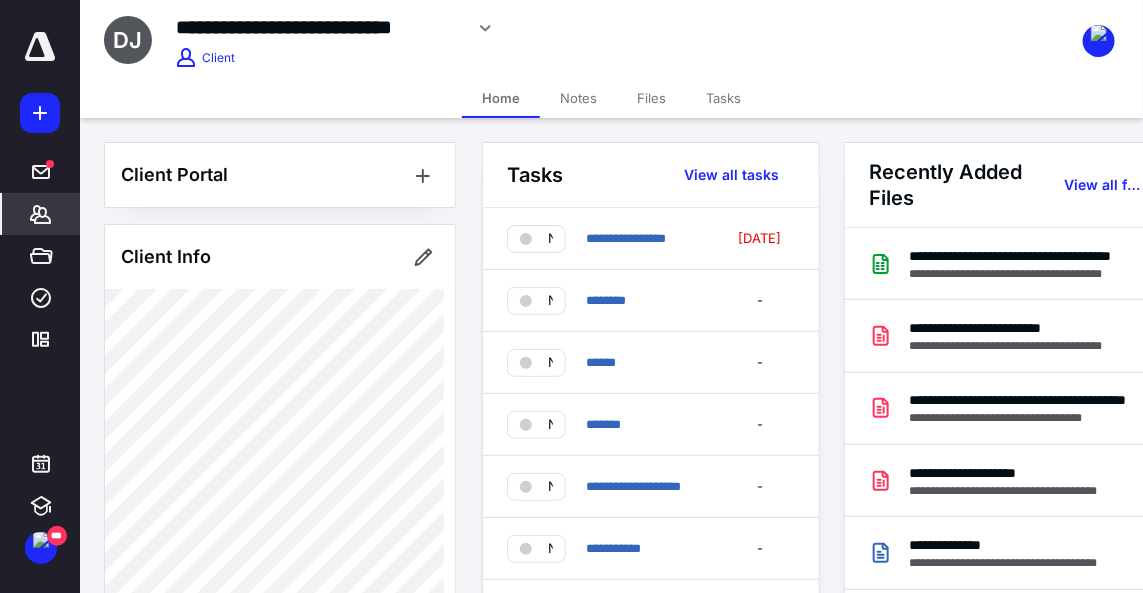 click on "Files" at bounding box center [651, 98] 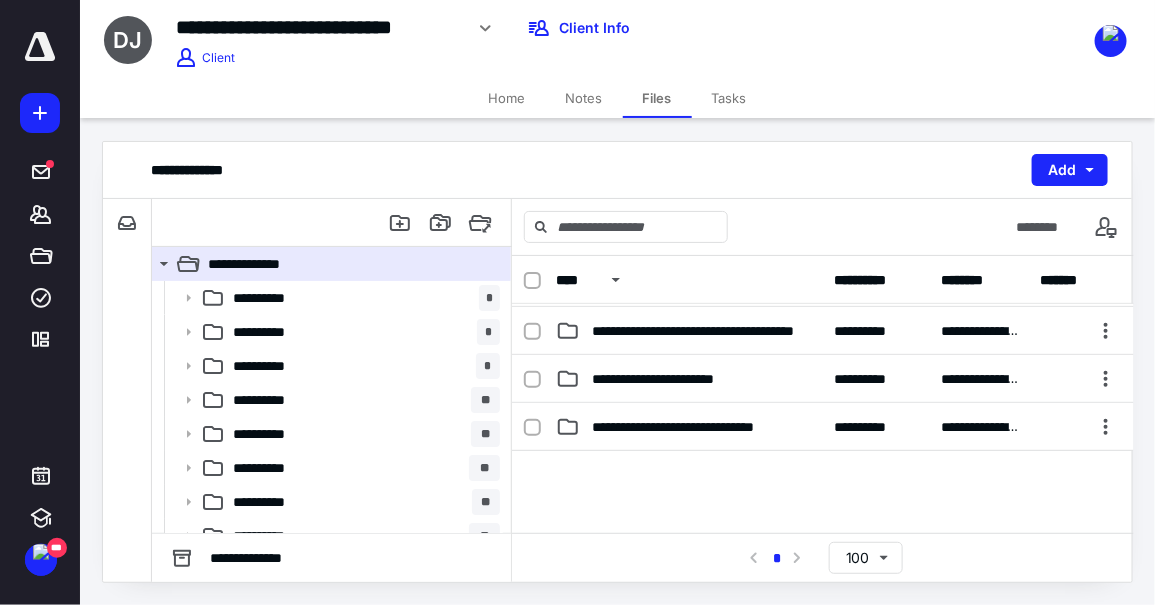 scroll, scrollTop: 1972, scrollLeft: 0, axis: vertical 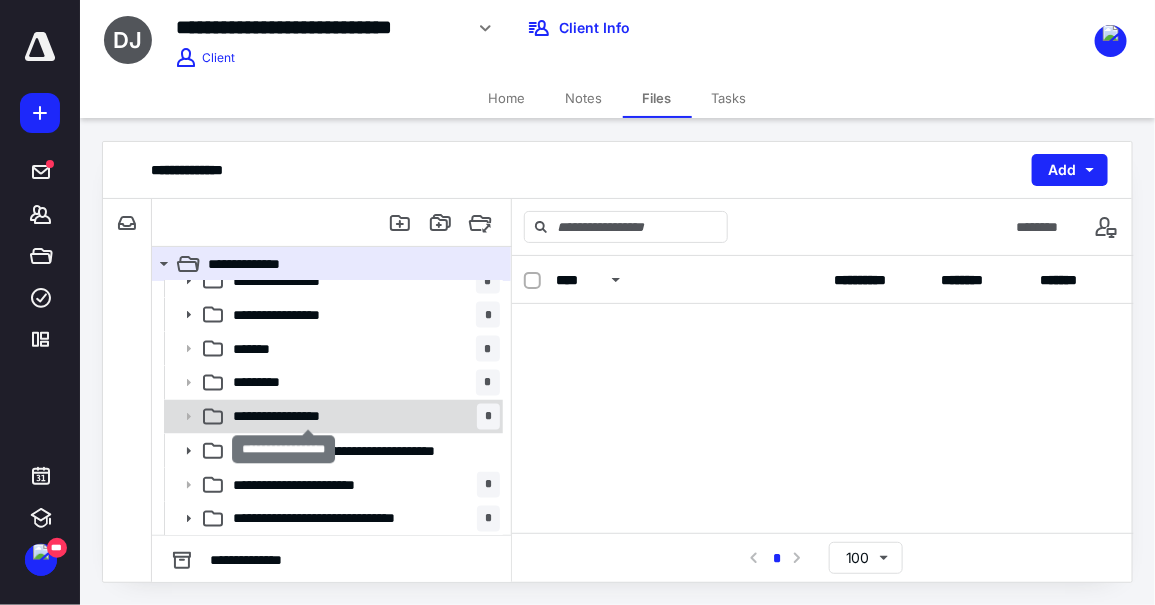 click on "**********" at bounding box center [309, 417] 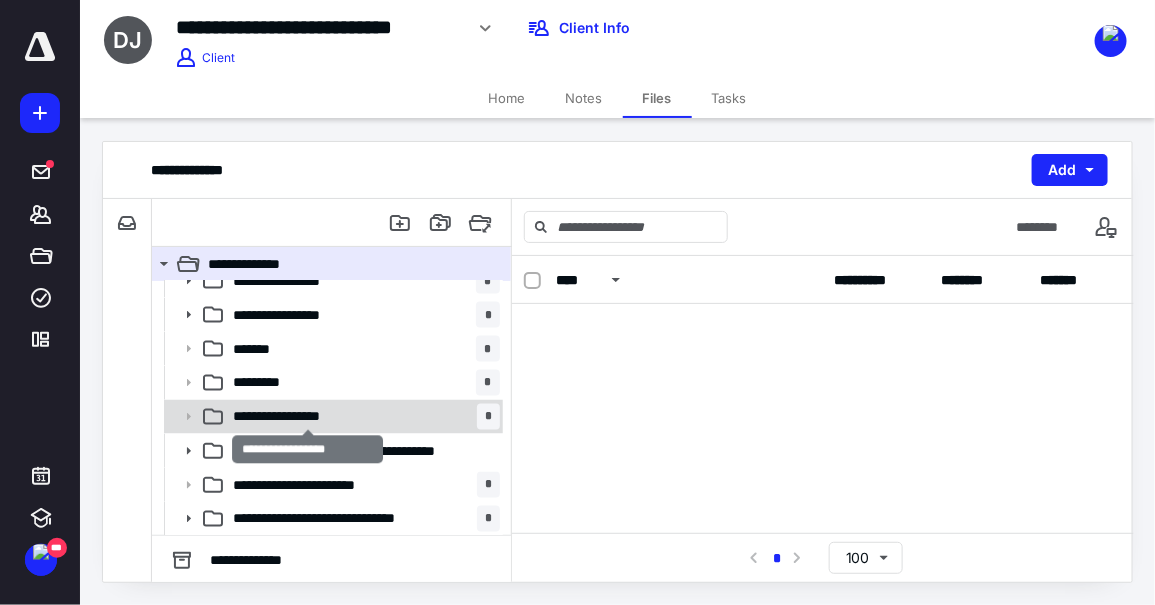 scroll, scrollTop: 0, scrollLeft: 0, axis: both 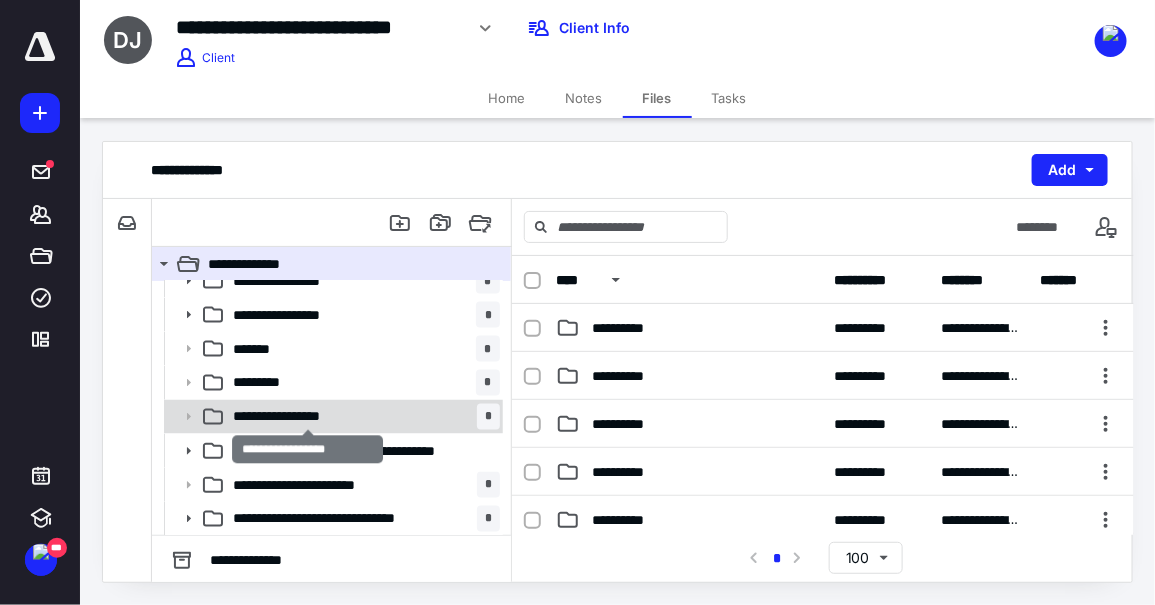 click on "**********" at bounding box center [309, 417] 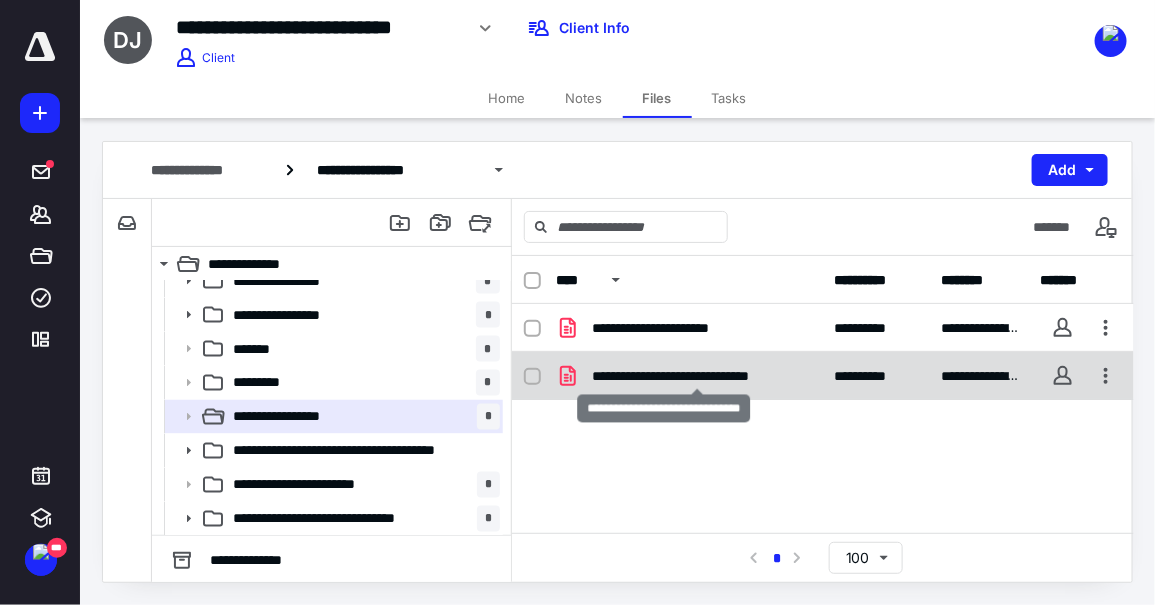 click on "**********" at bounding box center [698, 376] 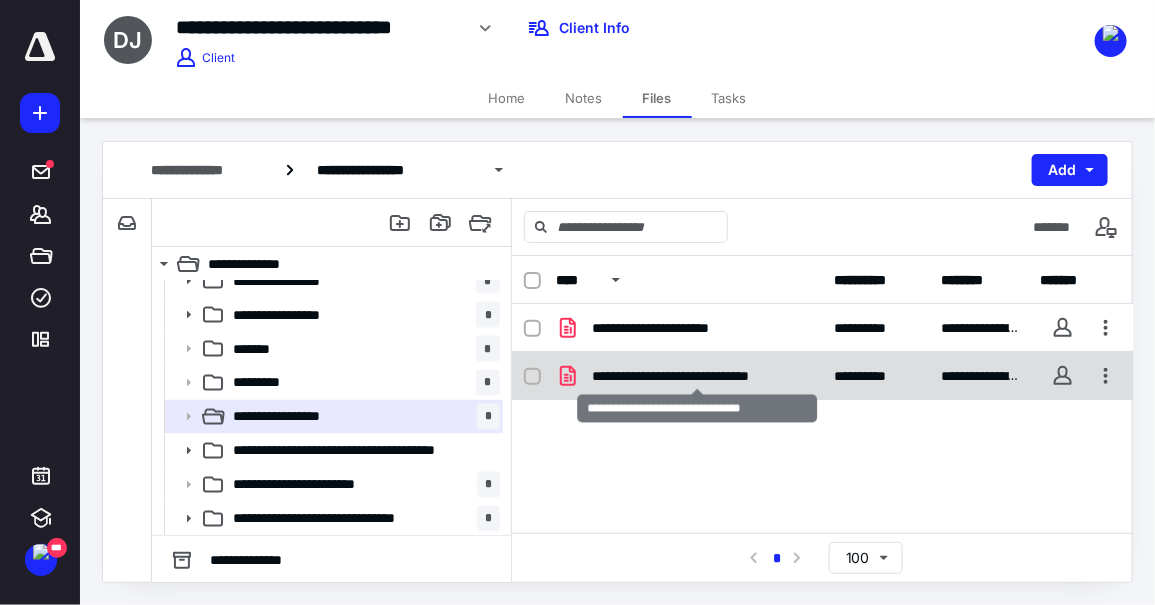 click on "**********" at bounding box center (698, 376) 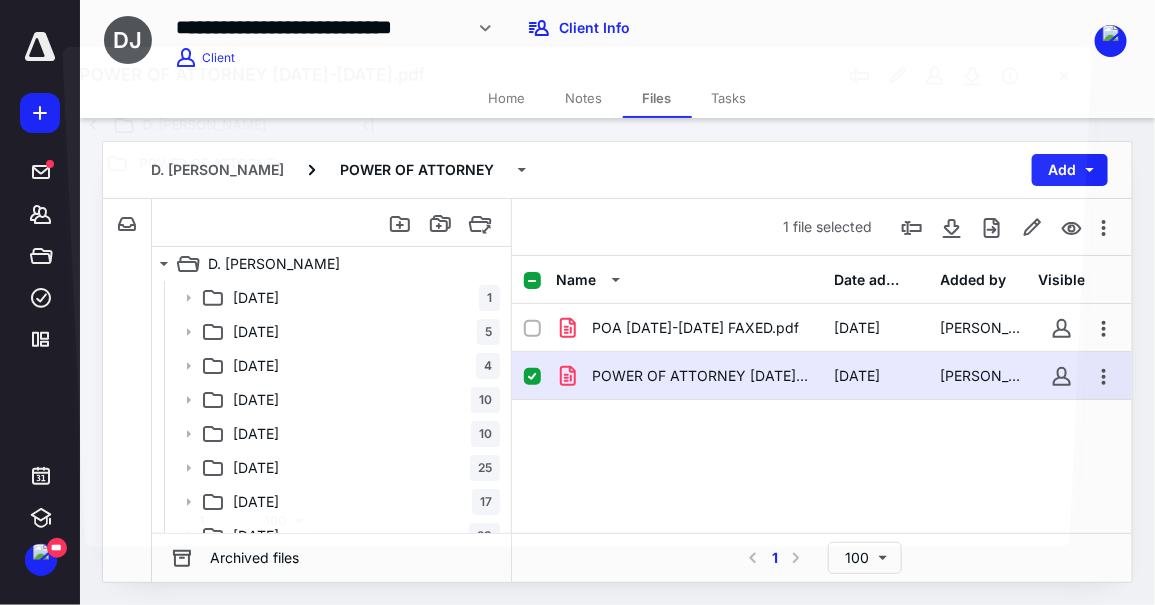 scroll, scrollTop: 1105, scrollLeft: 0, axis: vertical 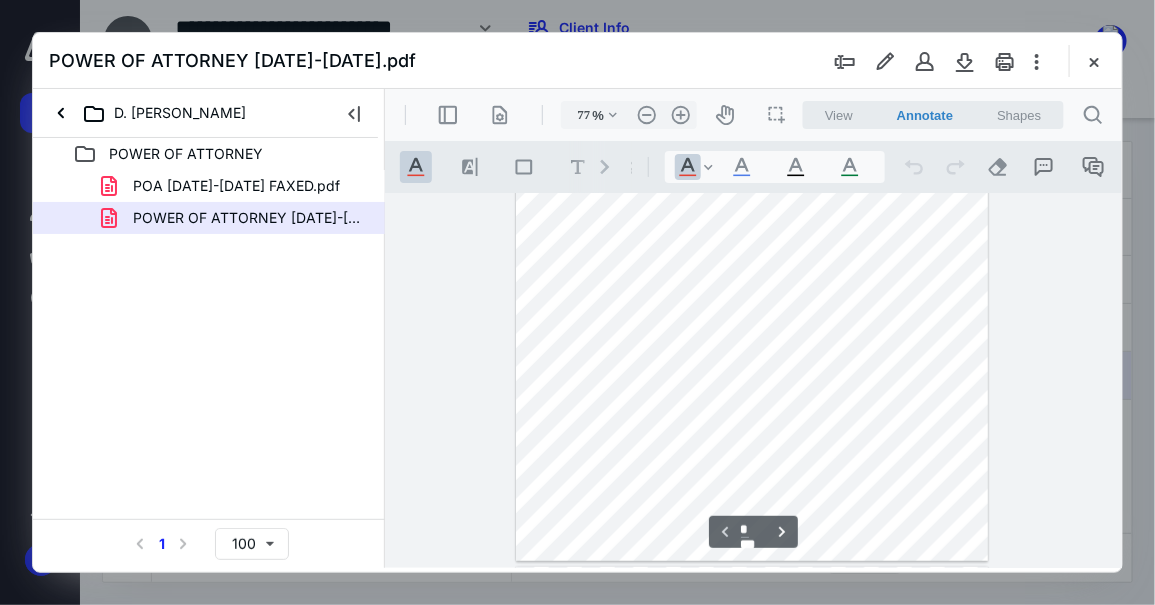 type on "70" 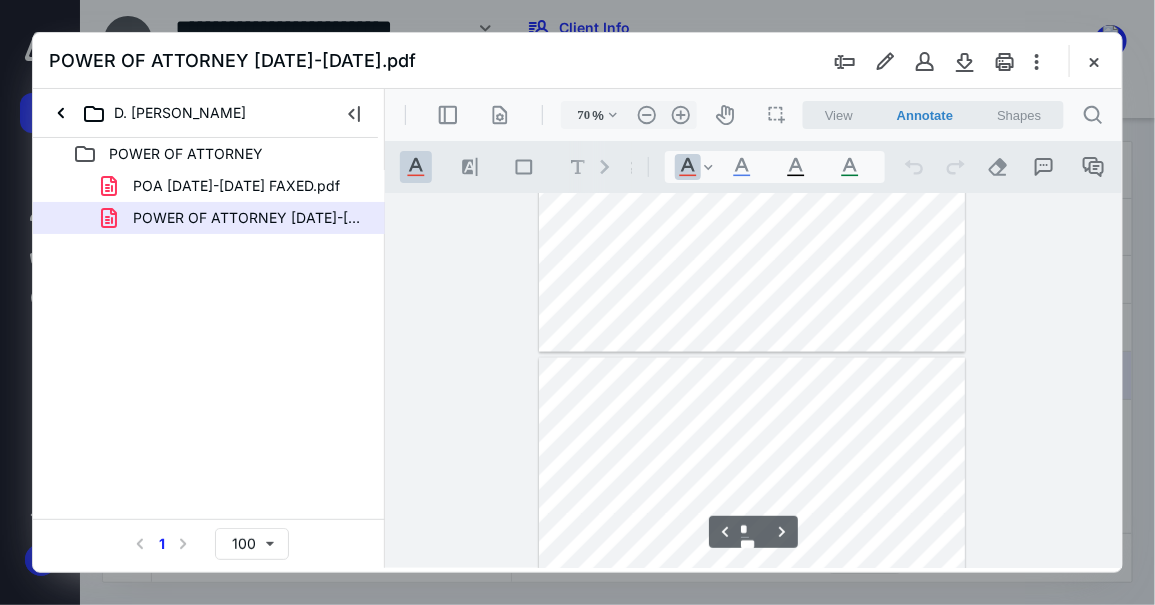 type on "*" 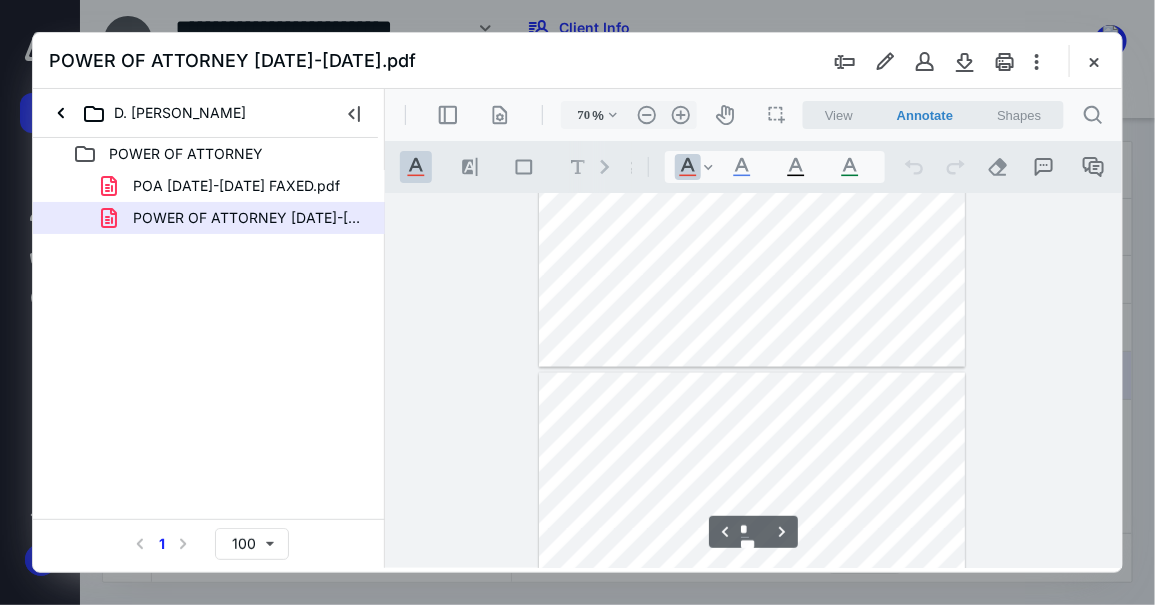 scroll, scrollTop: 930, scrollLeft: 0, axis: vertical 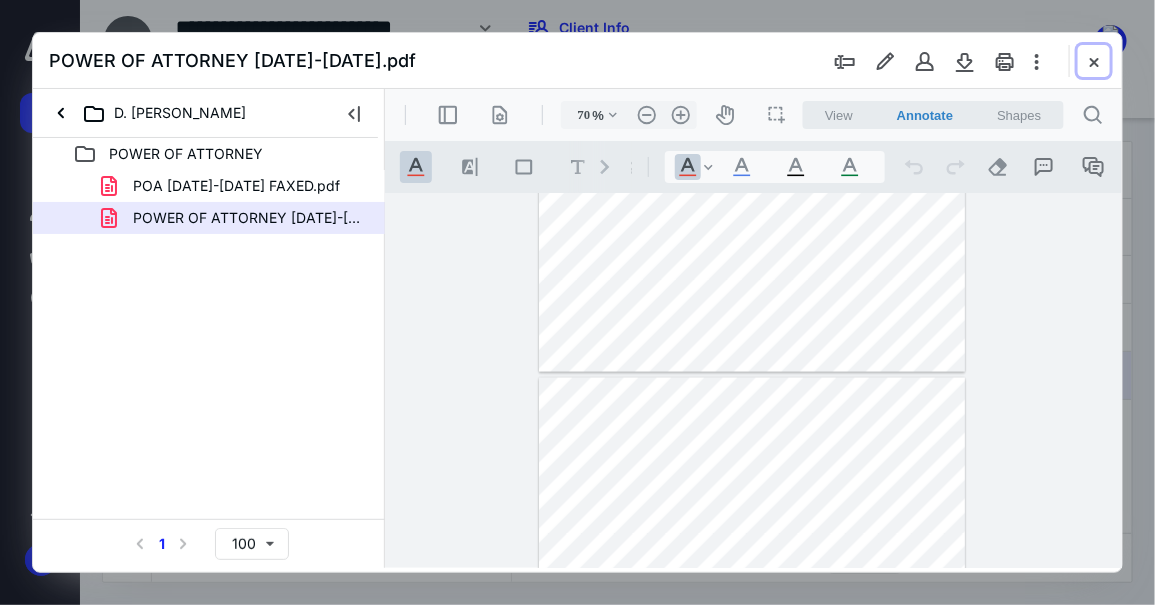 click at bounding box center (1094, 61) 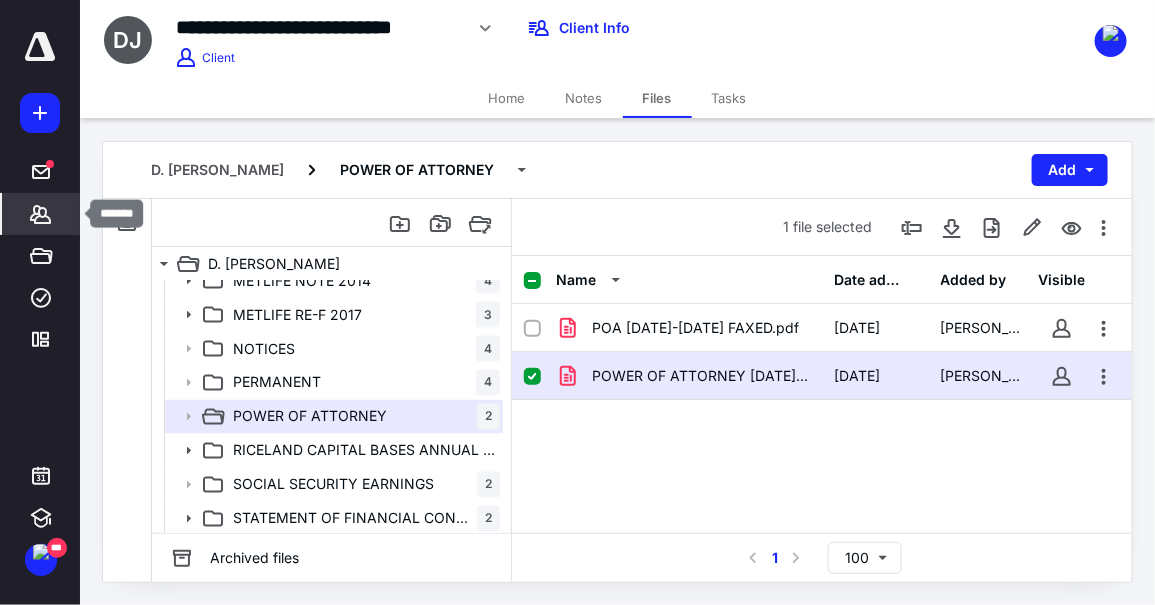 click 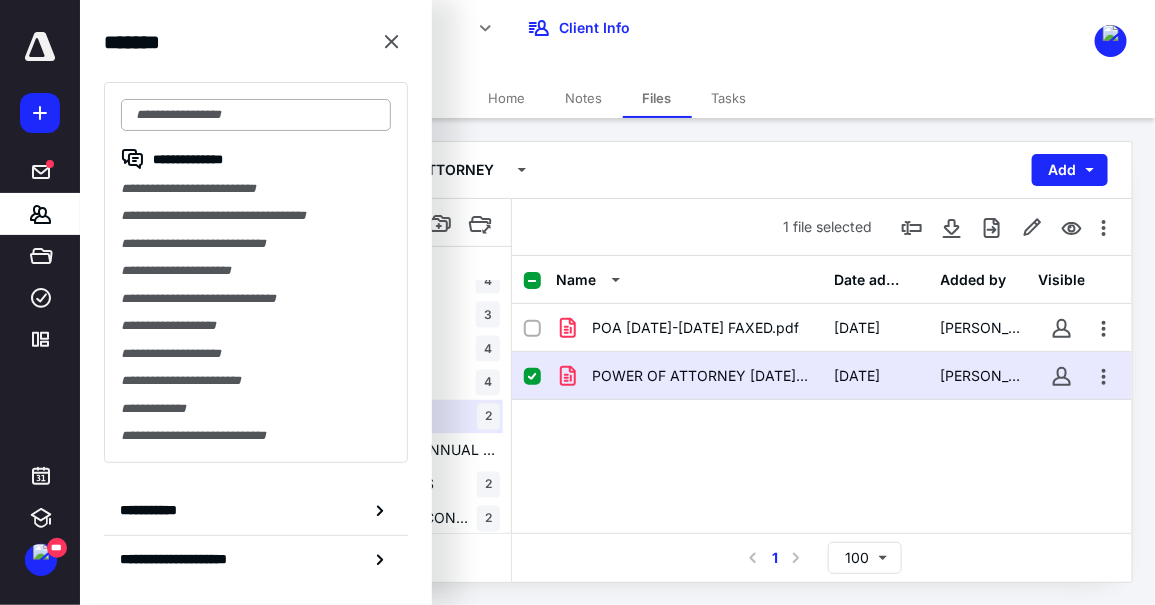 click at bounding box center (256, 115) 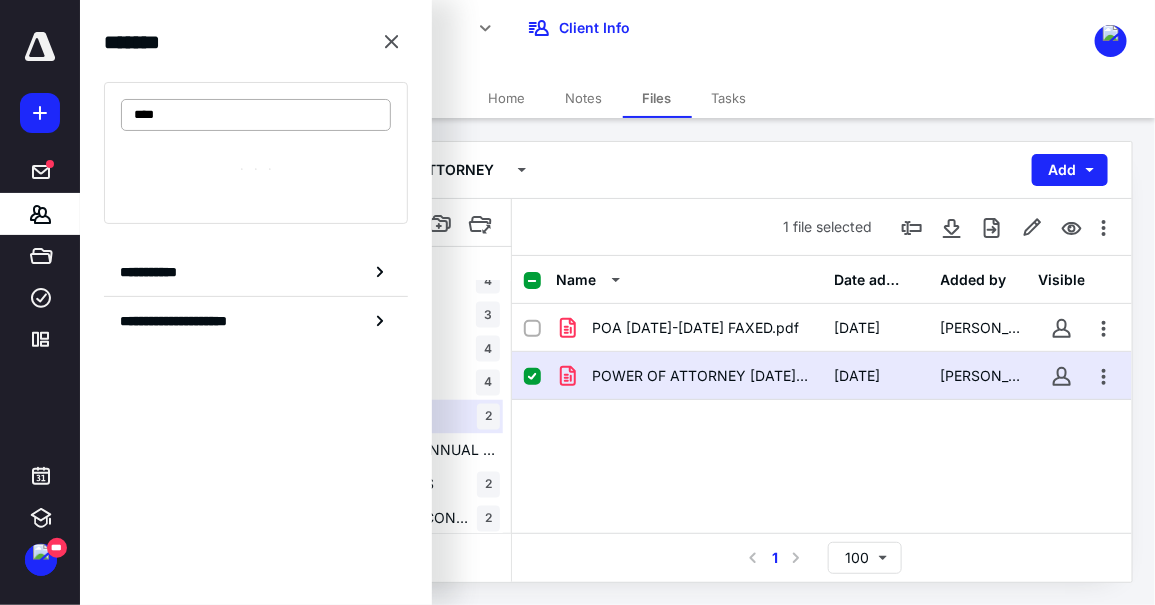 type on "****" 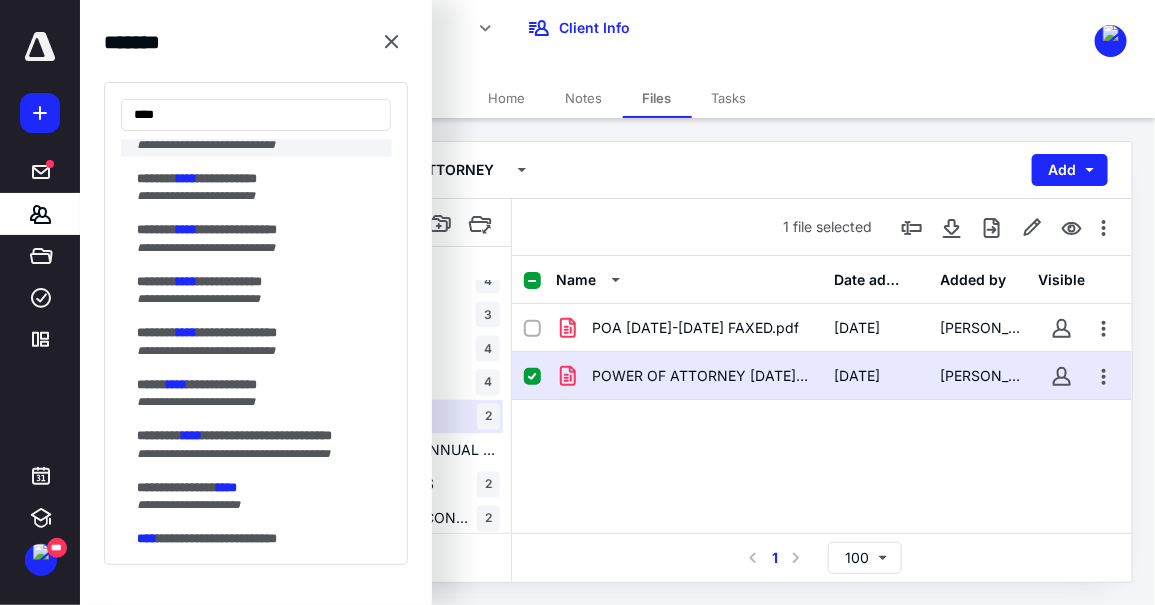 scroll, scrollTop: 240, scrollLeft: 0, axis: vertical 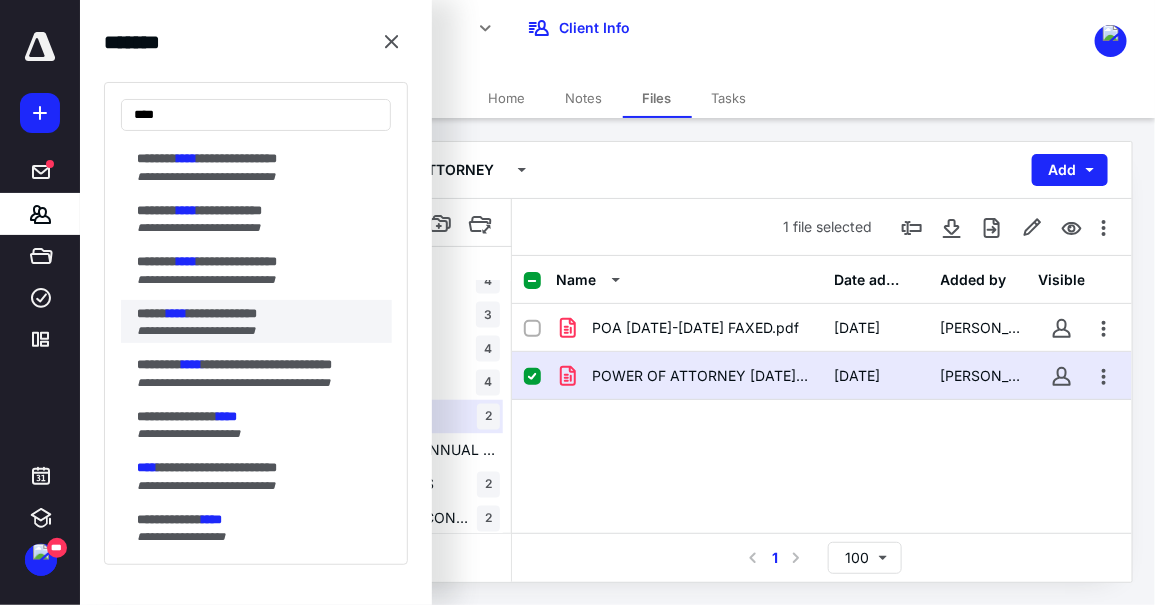 click on "**********" at bounding box center [196, 331] 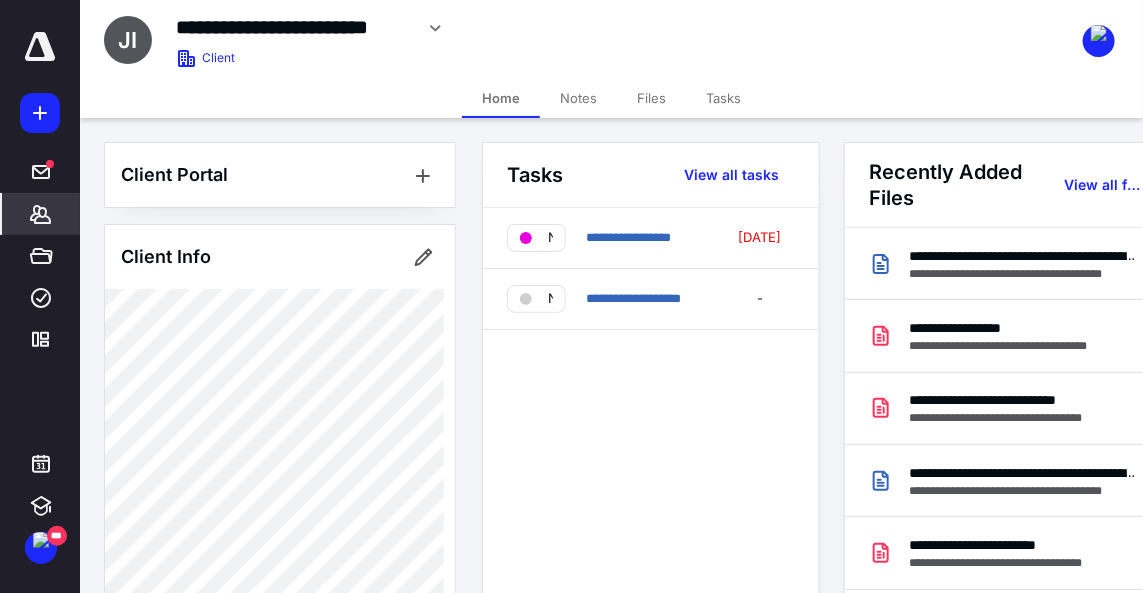 click on "Files" at bounding box center [651, 98] 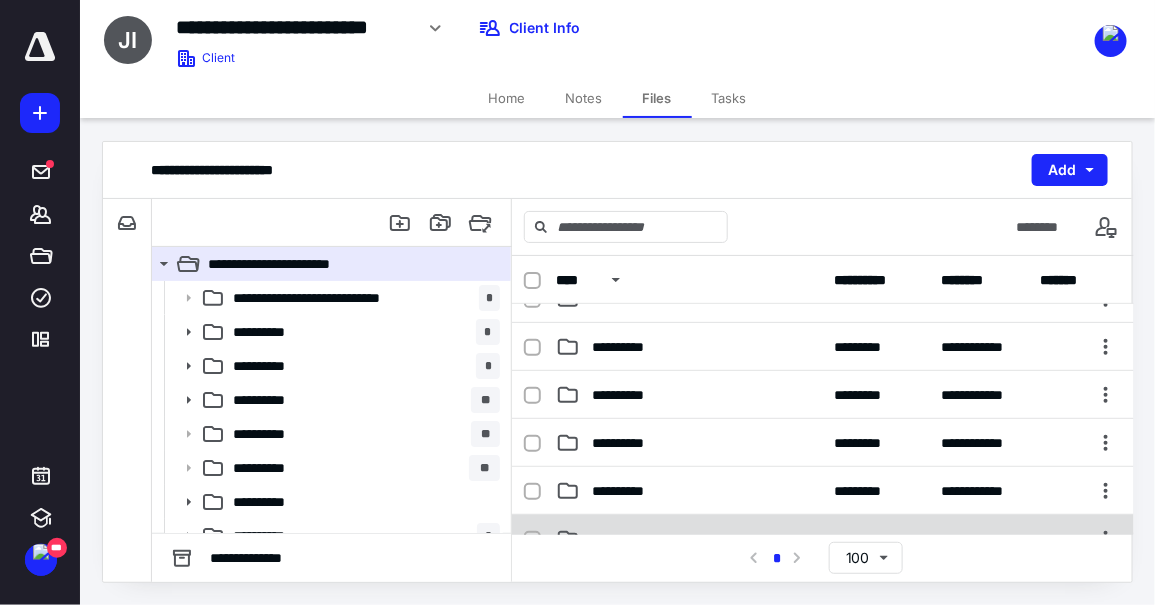scroll, scrollTop: 320, scrollLeft: 0, axis: vertical 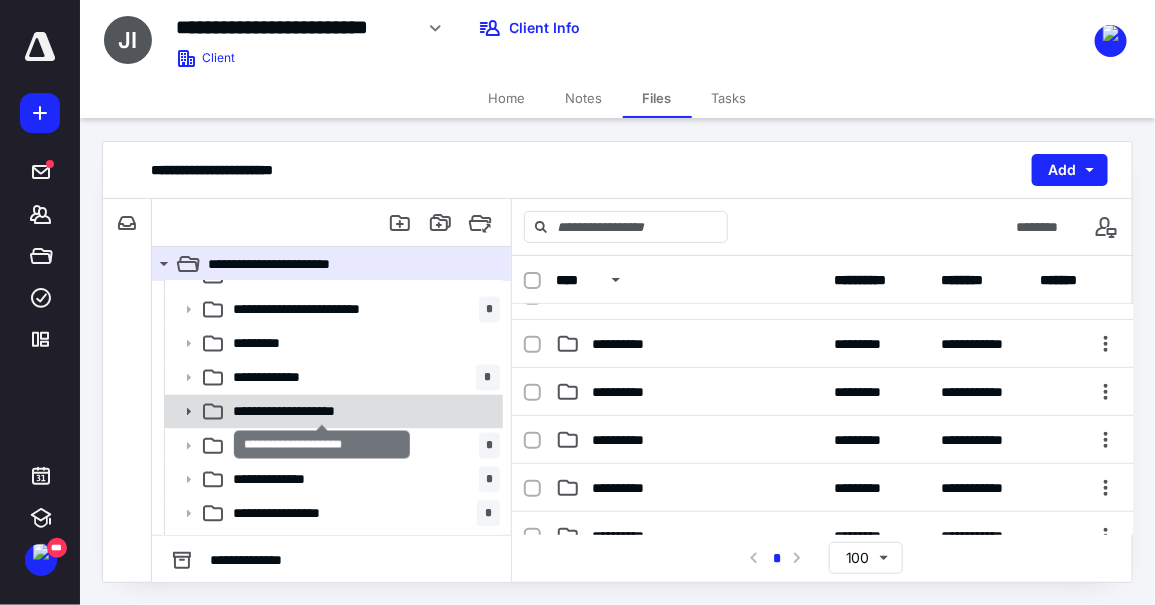 click on "**********" at bounding box center (323, 412) 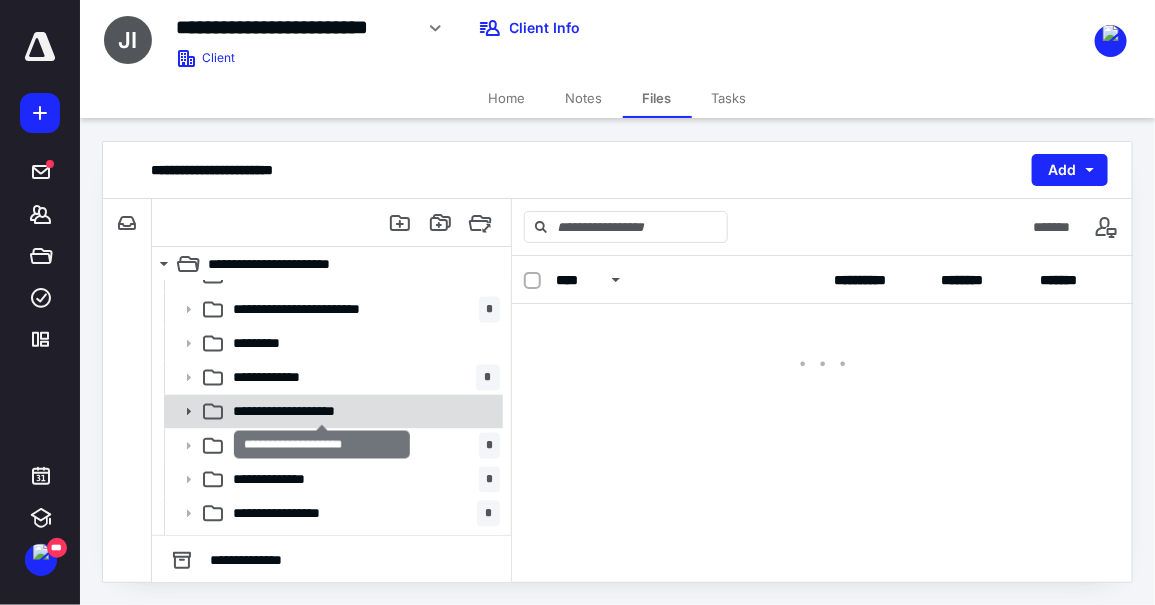click on "**********" at bounding box center (323, 412) 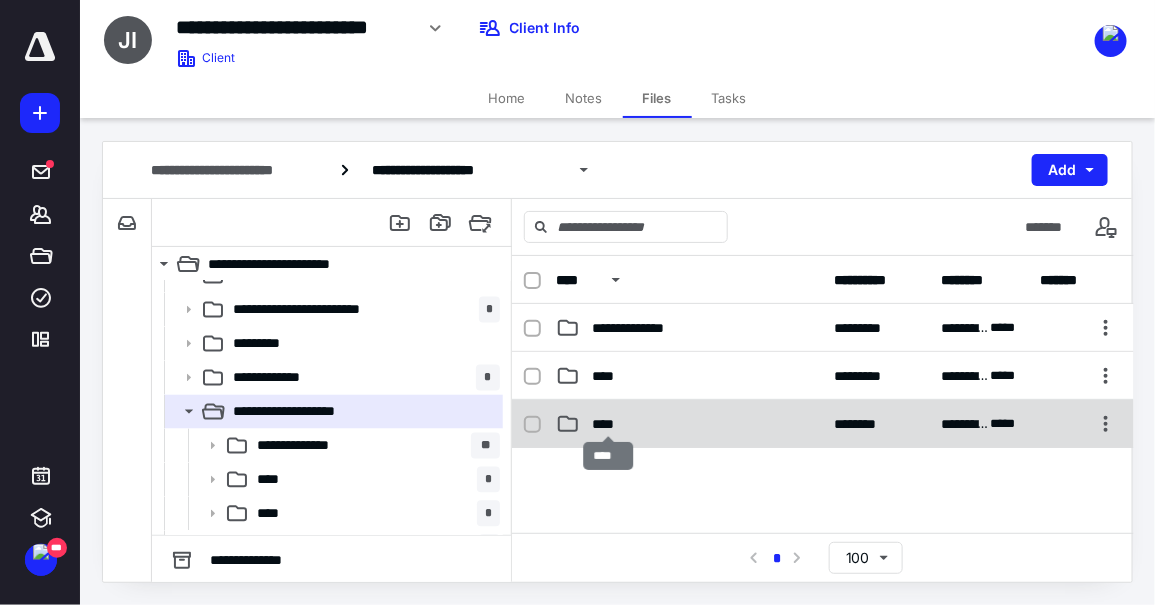 click on "****" at bounding box center [609, 424] 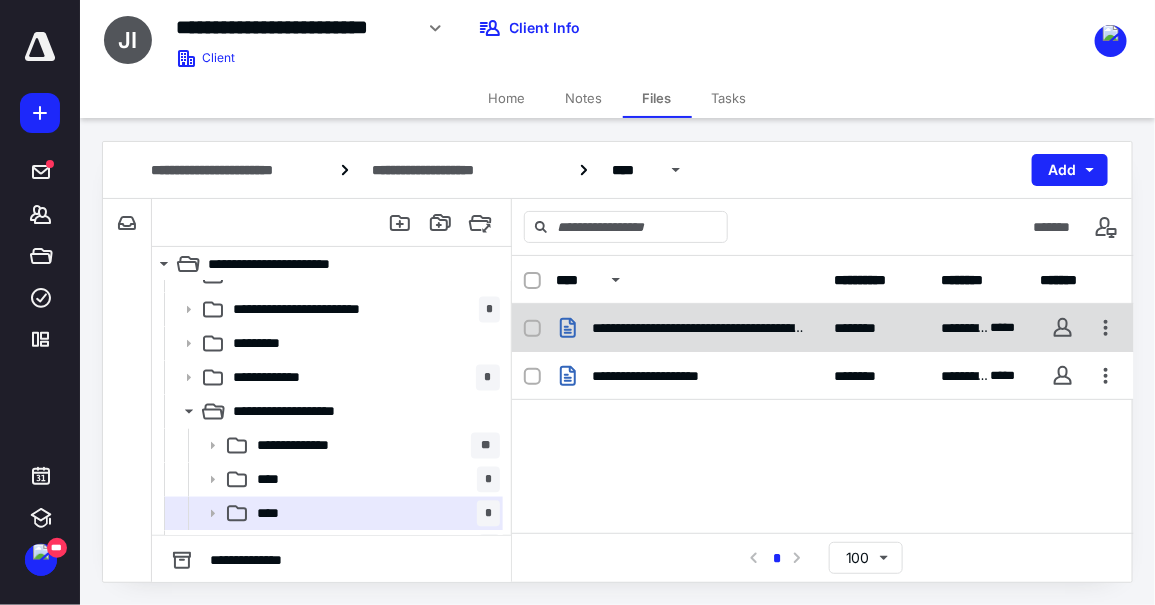 click on "**********" at bounding box center (698, 328) 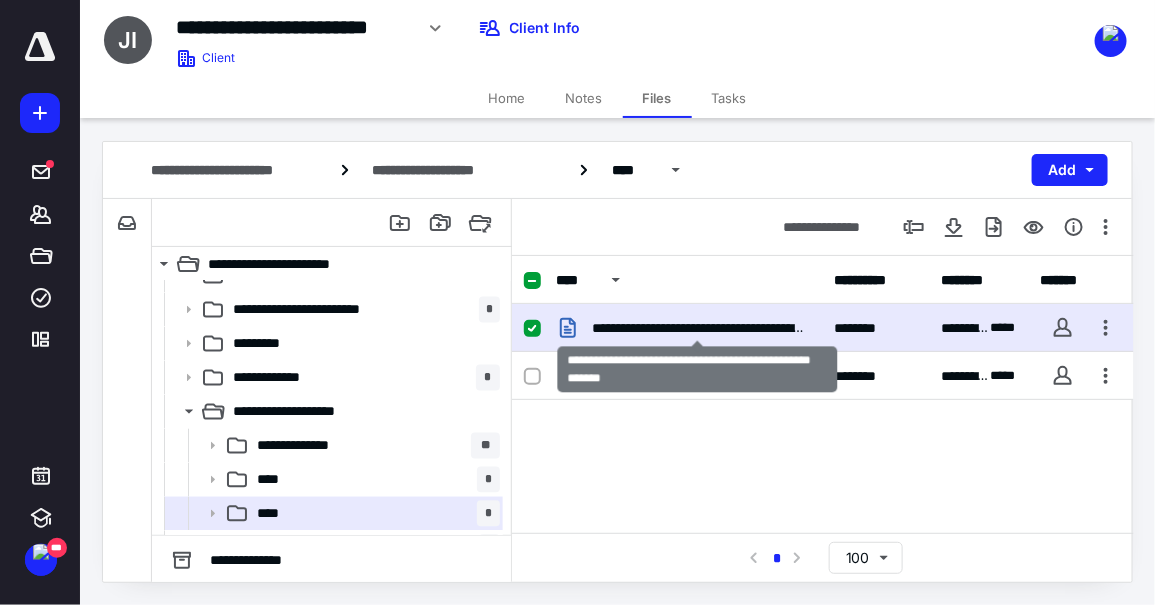 click on "**********" at bounding box center [698, 328] 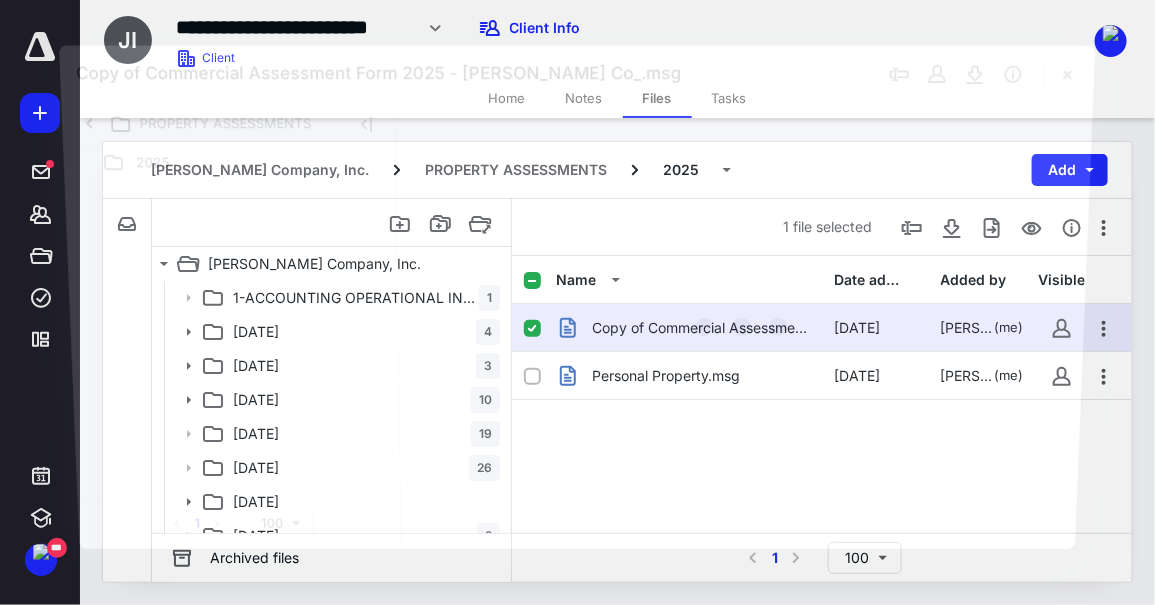 scroll, scrollTop: 1280, scrollLeft: 0, axis: vertical 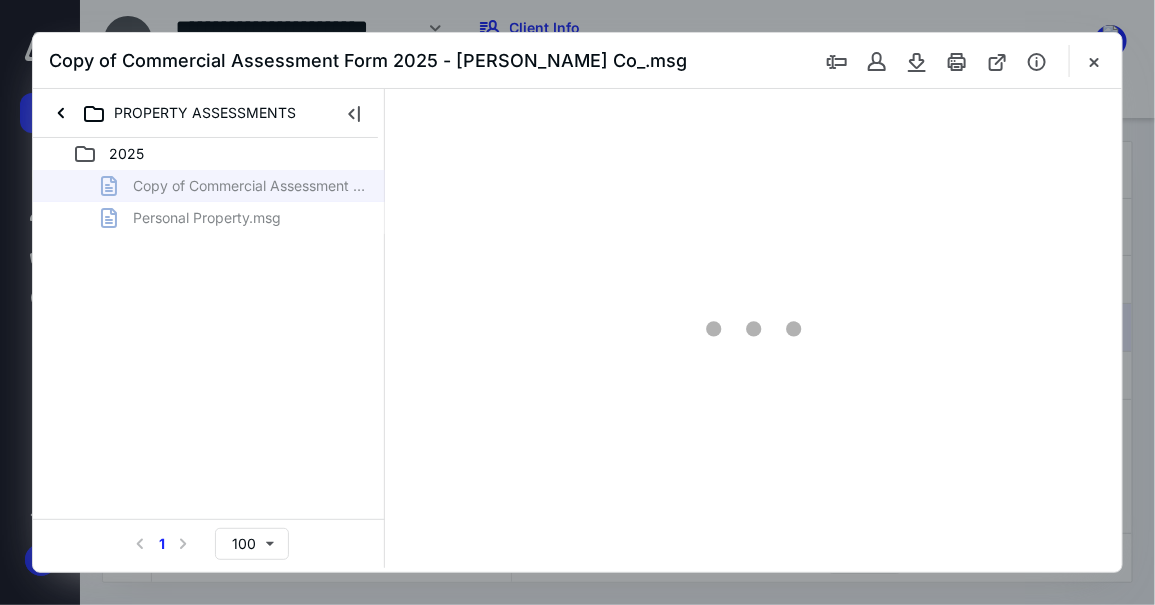type on "47" 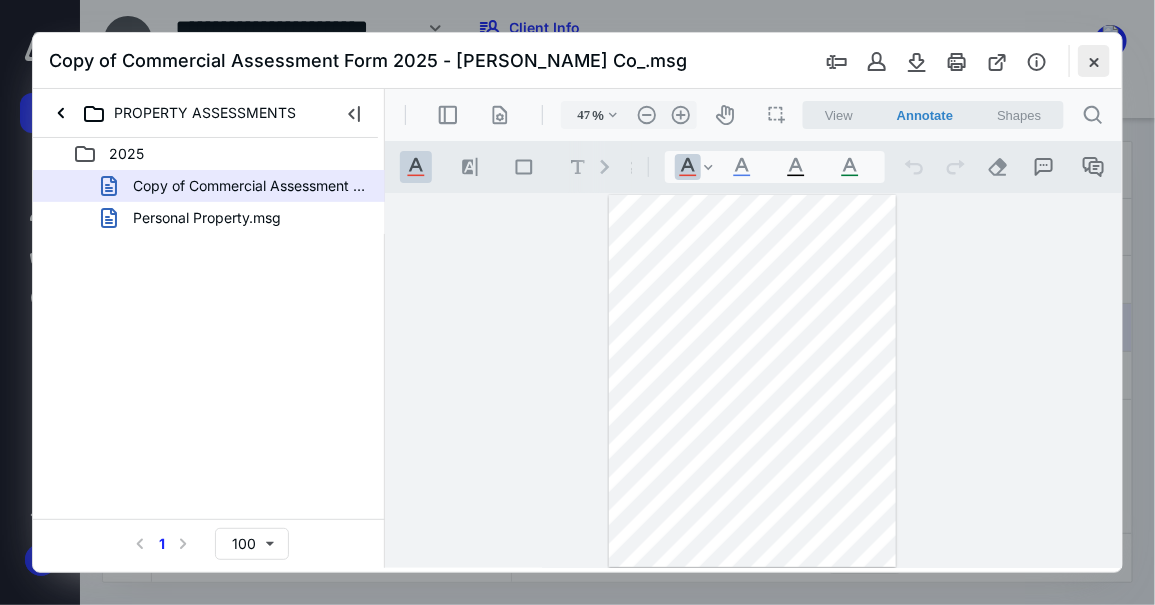 click at bounding box center [1094, 61] 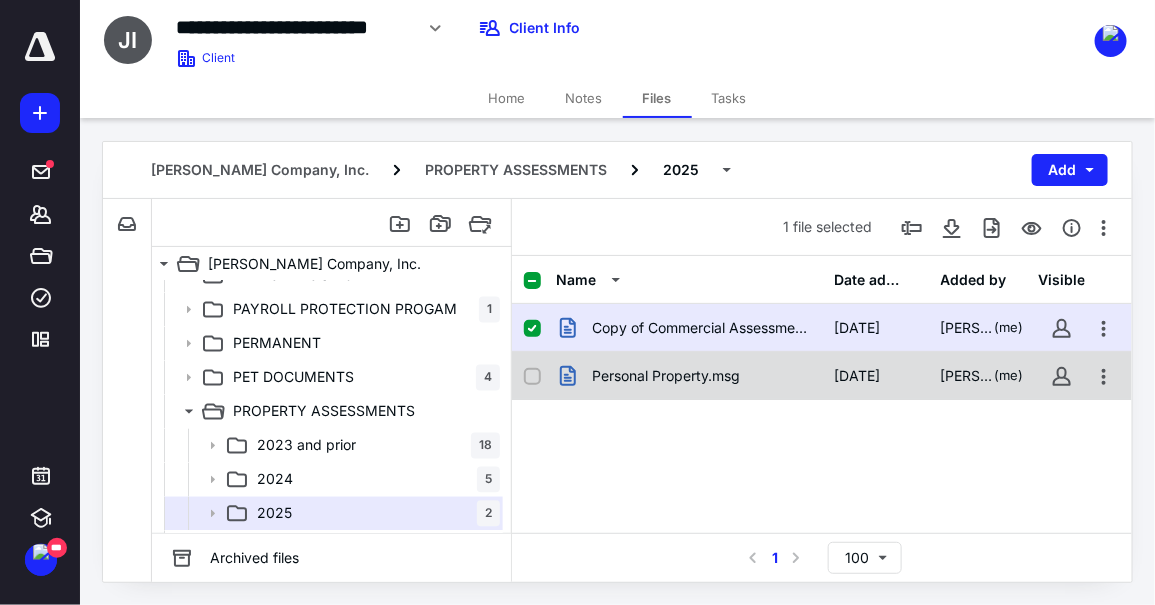 click on "Personal Property.msg" at bounding box center (666, 376) 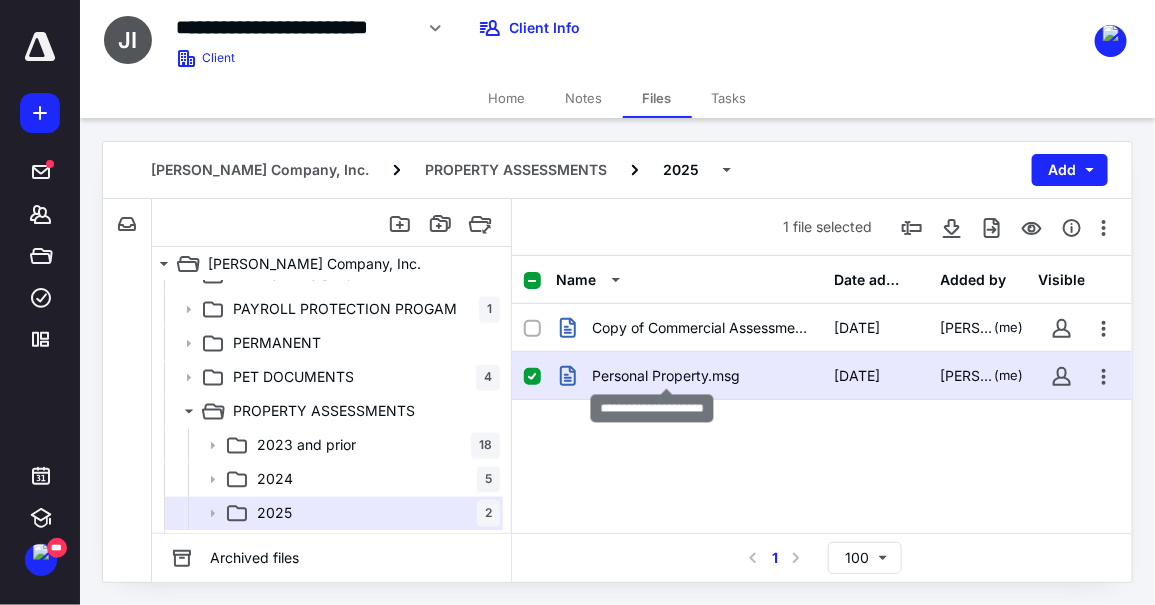 click on "Personal Property.msg" at bounding box center (666, 376) 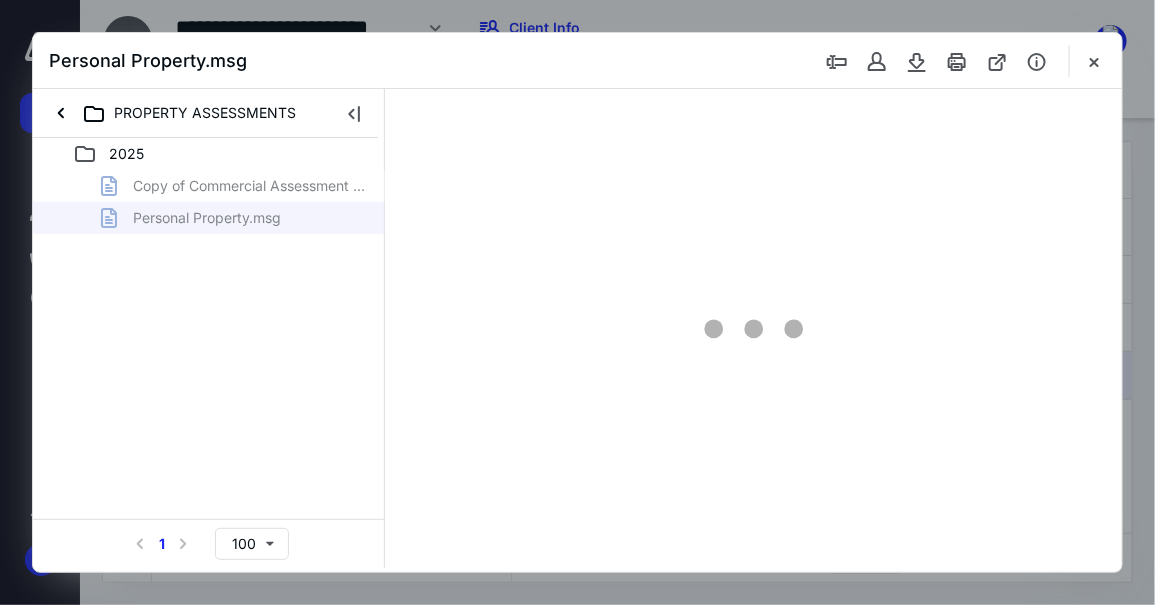 scroll, scrollTop: 0, scrollLeft: 0, axis: both 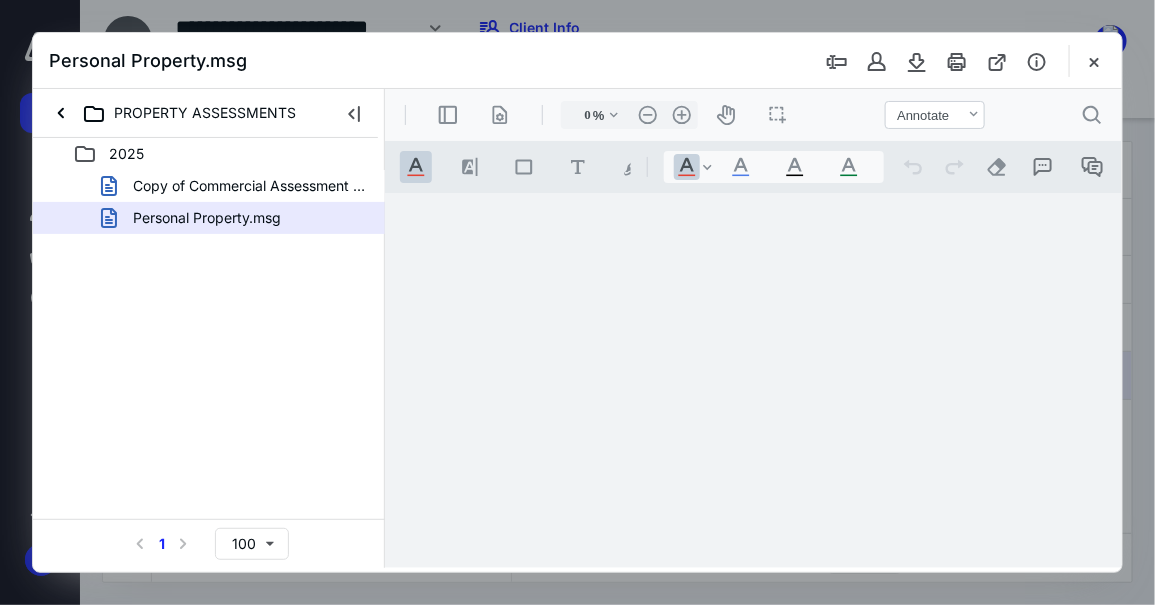 type on "47" 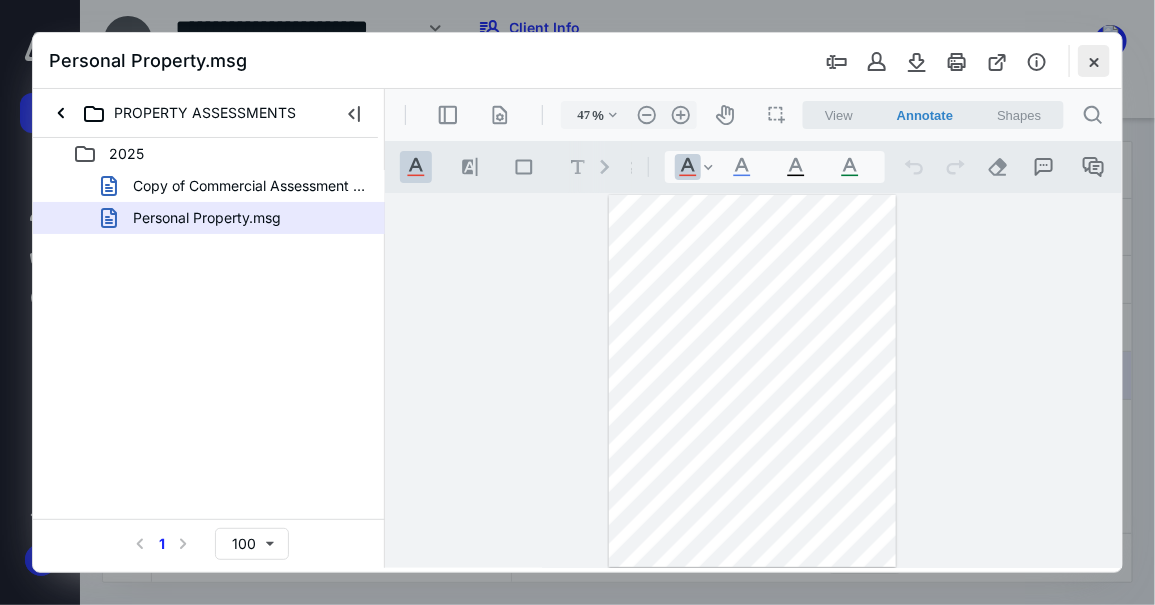 click at bounding box center [1094, 61] 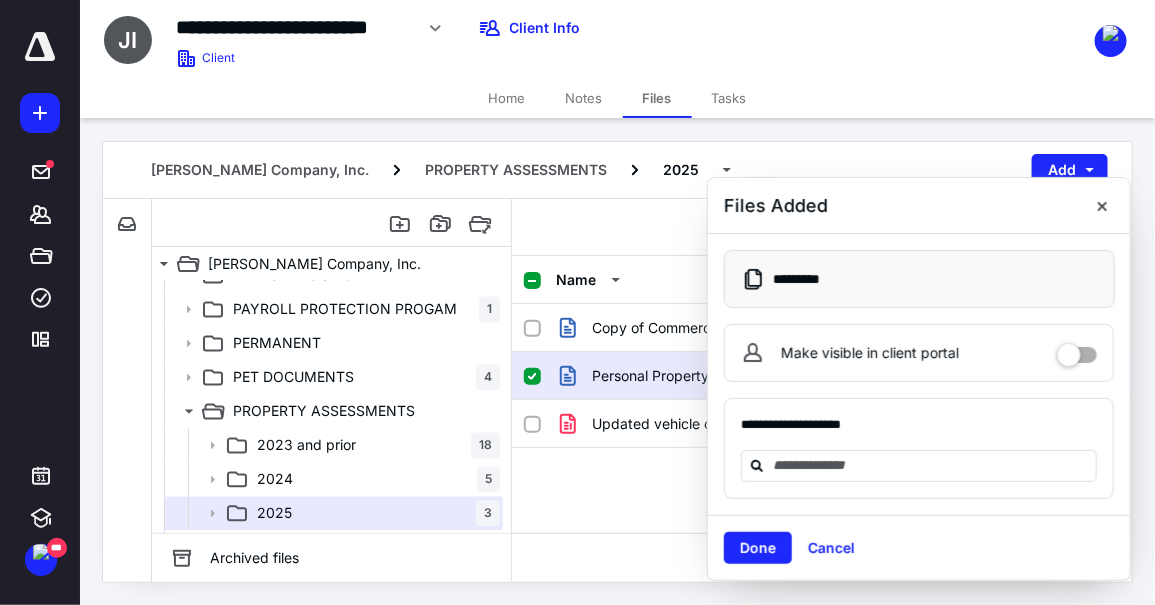 click on "Done" at bounding box center (758, 548) 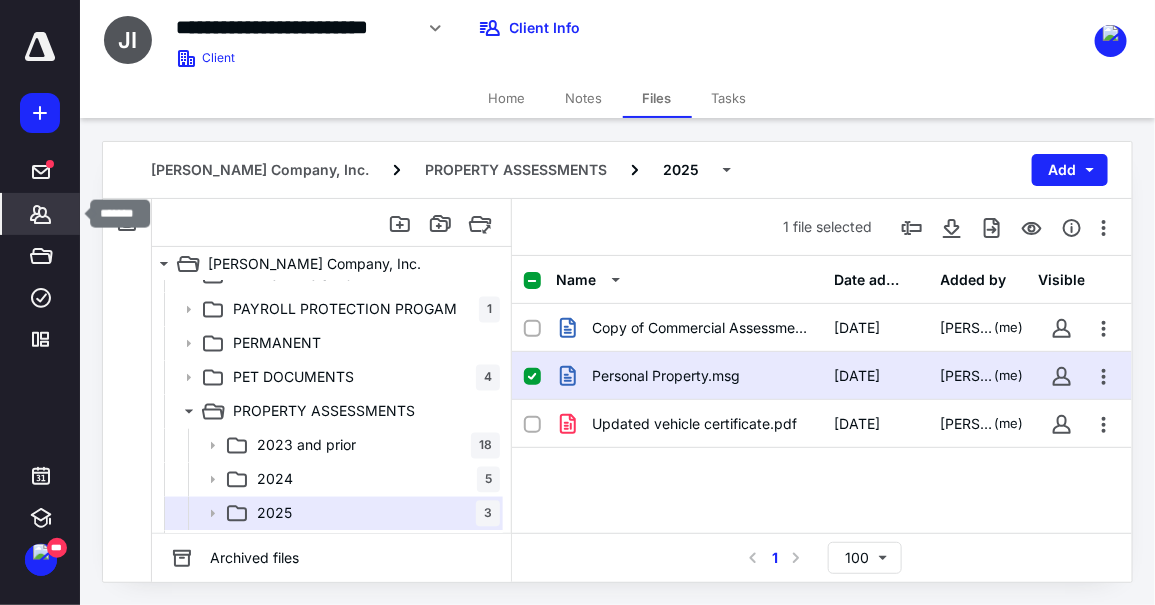 click 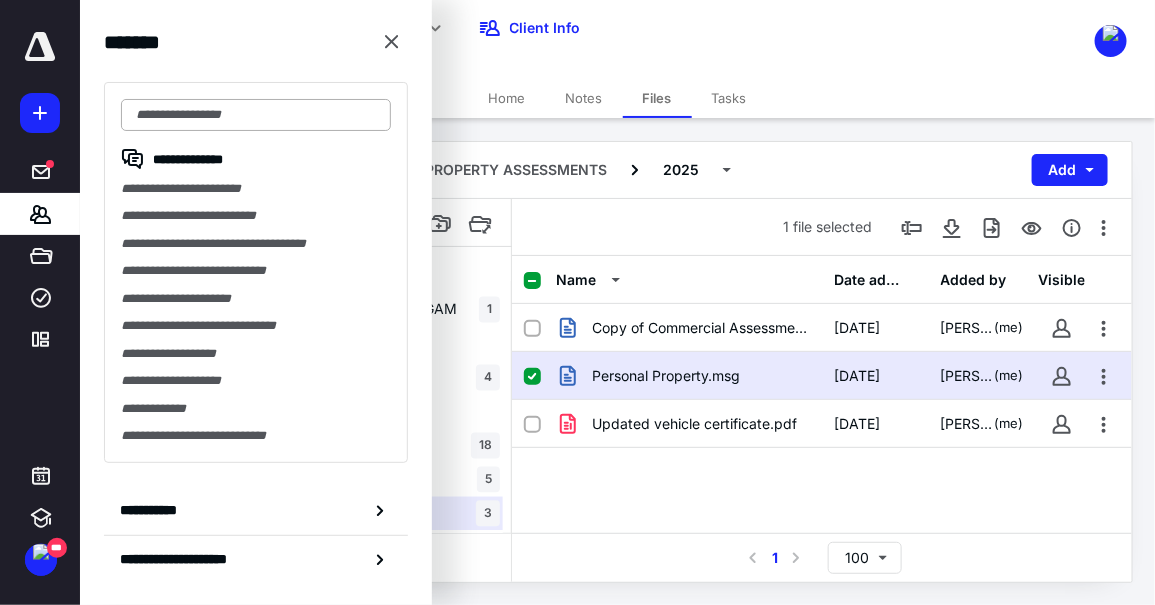 click at bounding box center [256, 115] 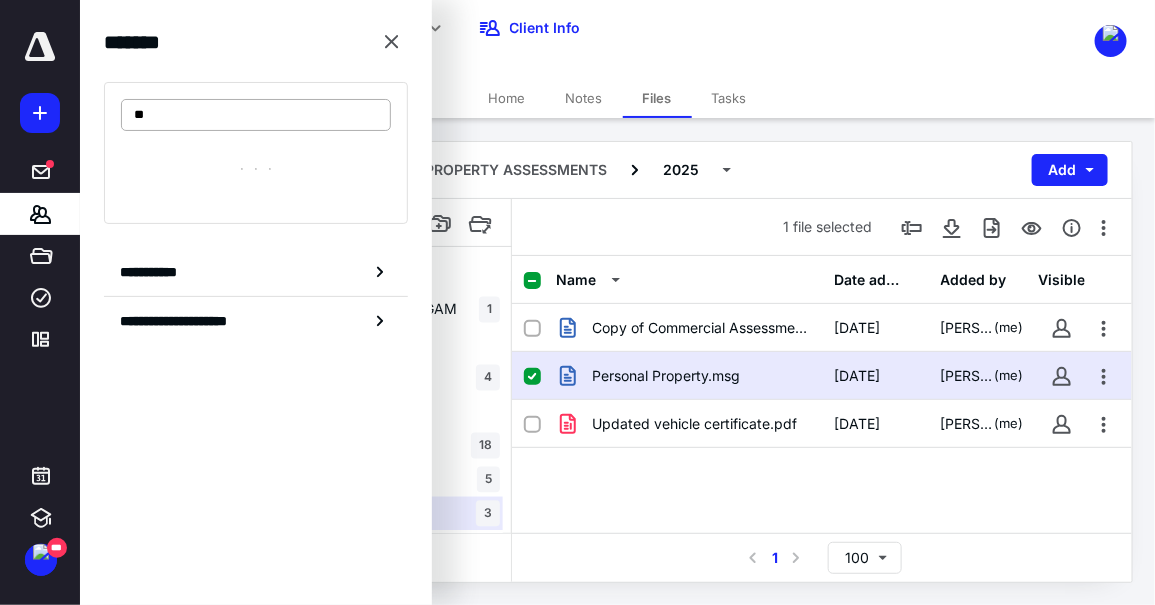 type on "*" 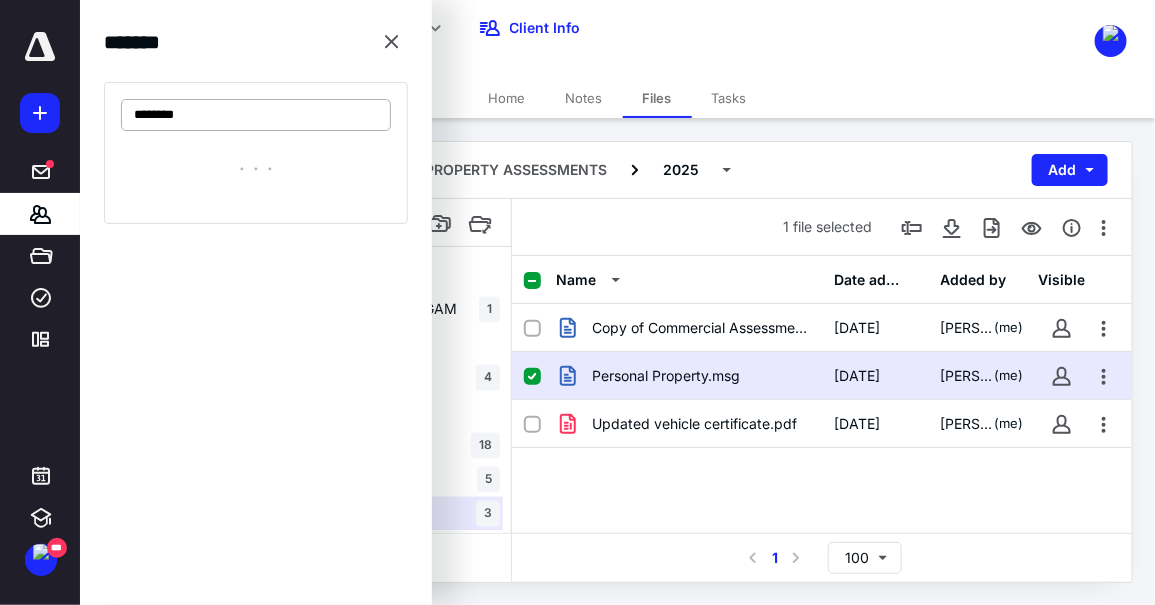 type on "********" 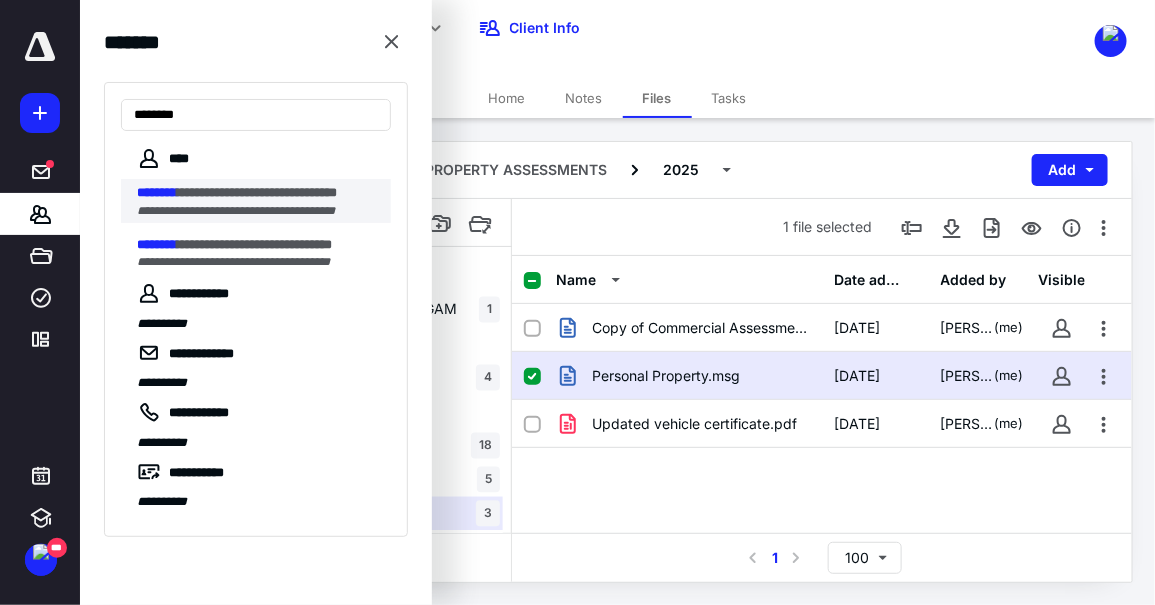 click on "**********" at bounding box center (236, 211) 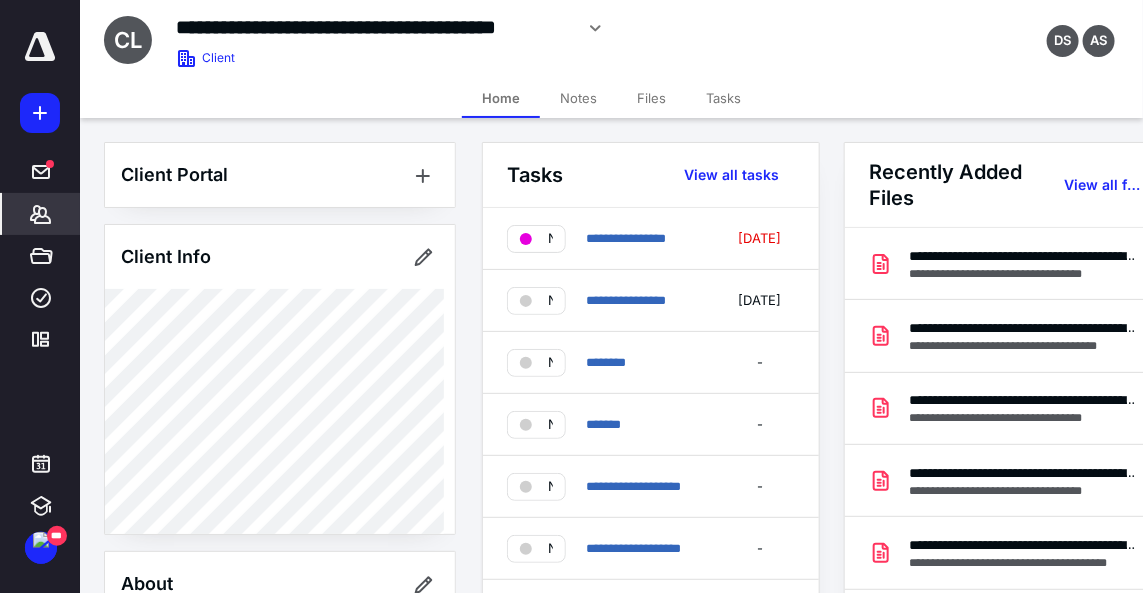 click on "Files" at bounding box center (651, 98) 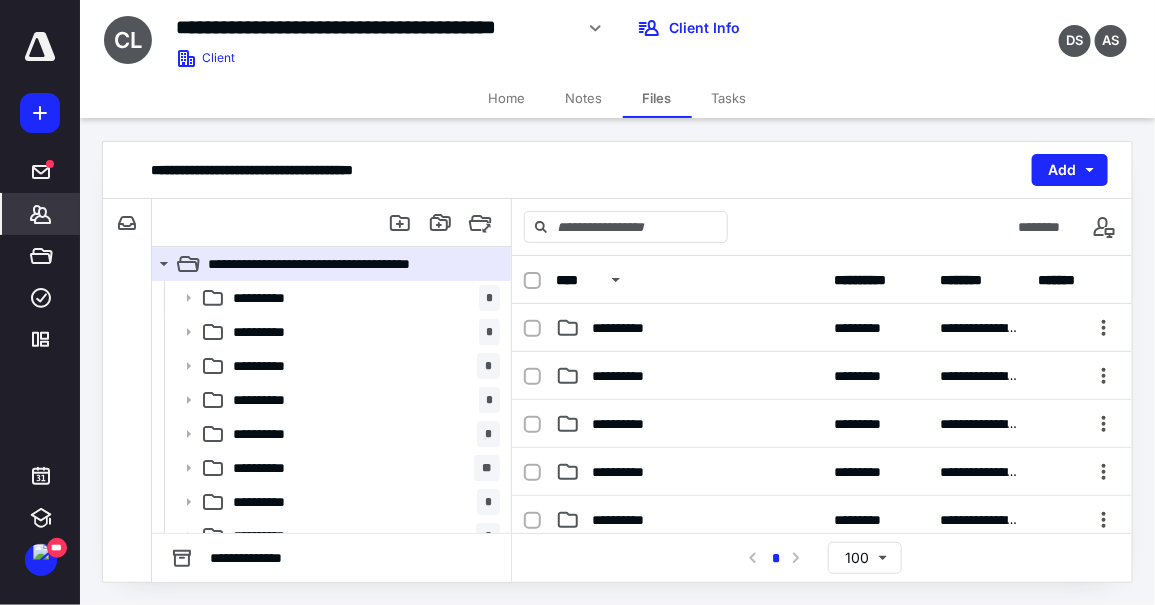 click 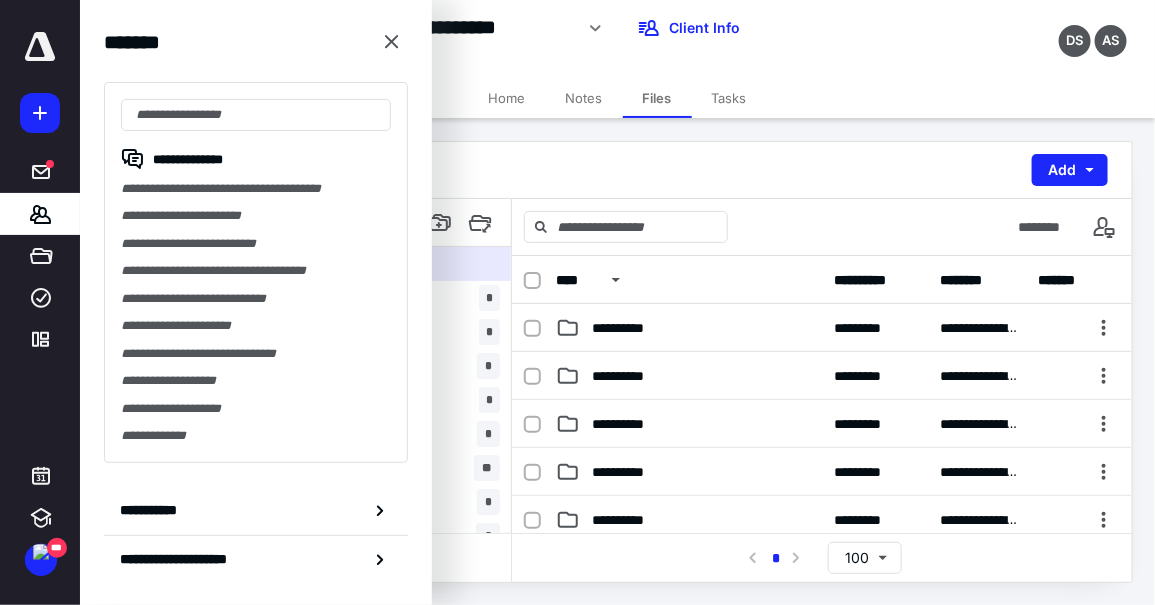 click on "**********" at bounding box center (256, 215) 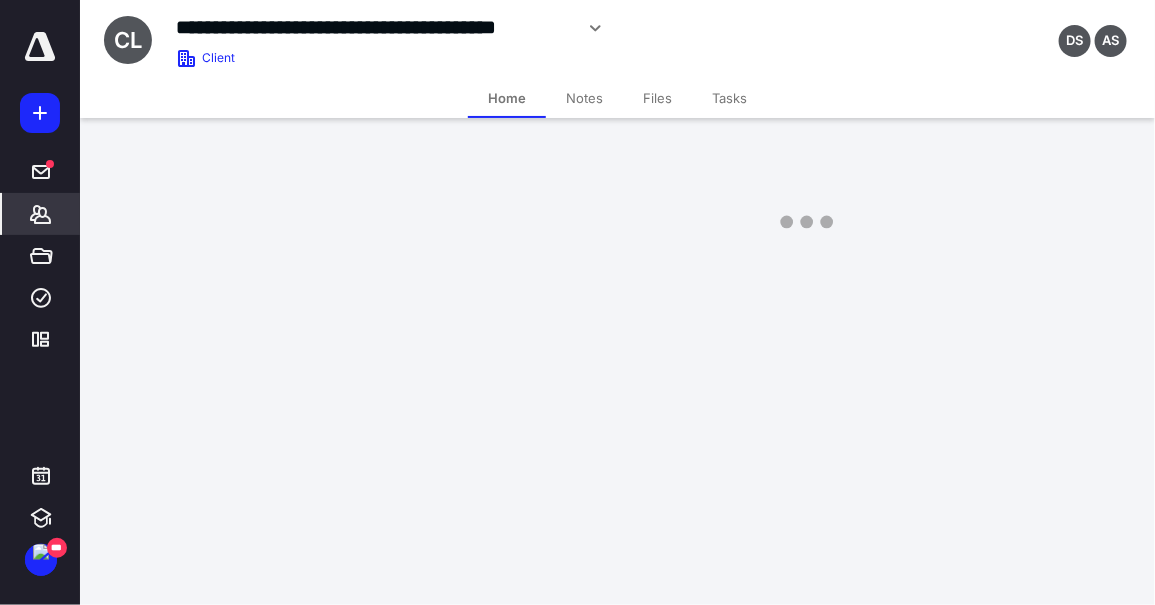 click on "Files" at bounding box center [657, 98] 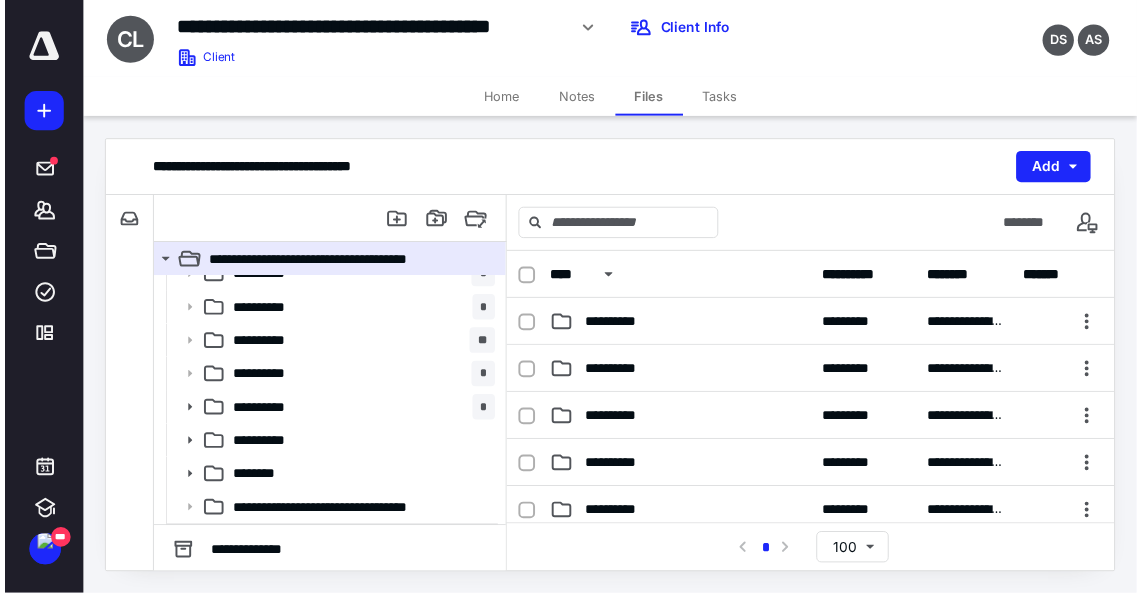 scroll, scrollTop: 300, scrollLeft: 0, axis: vertical 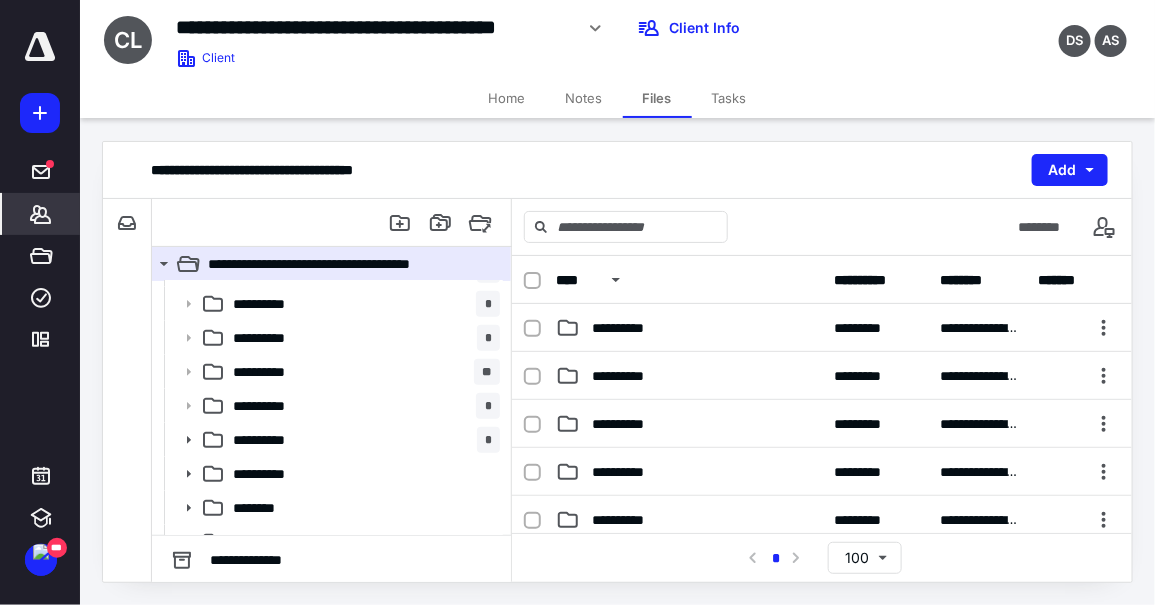 click 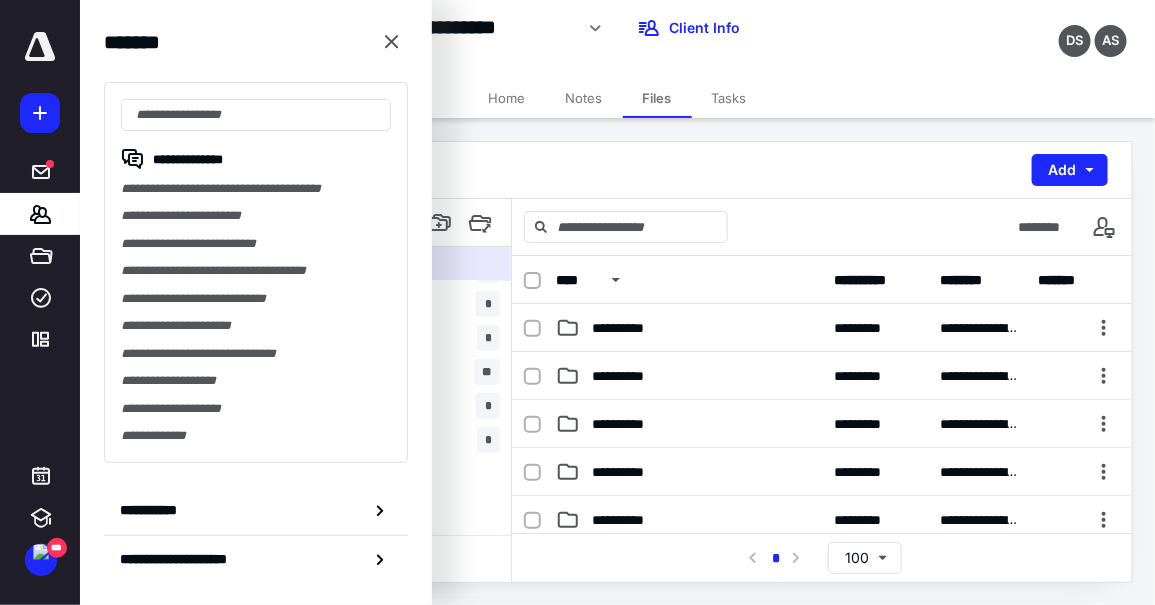 click on "**********" at bounding box center (256, 215) 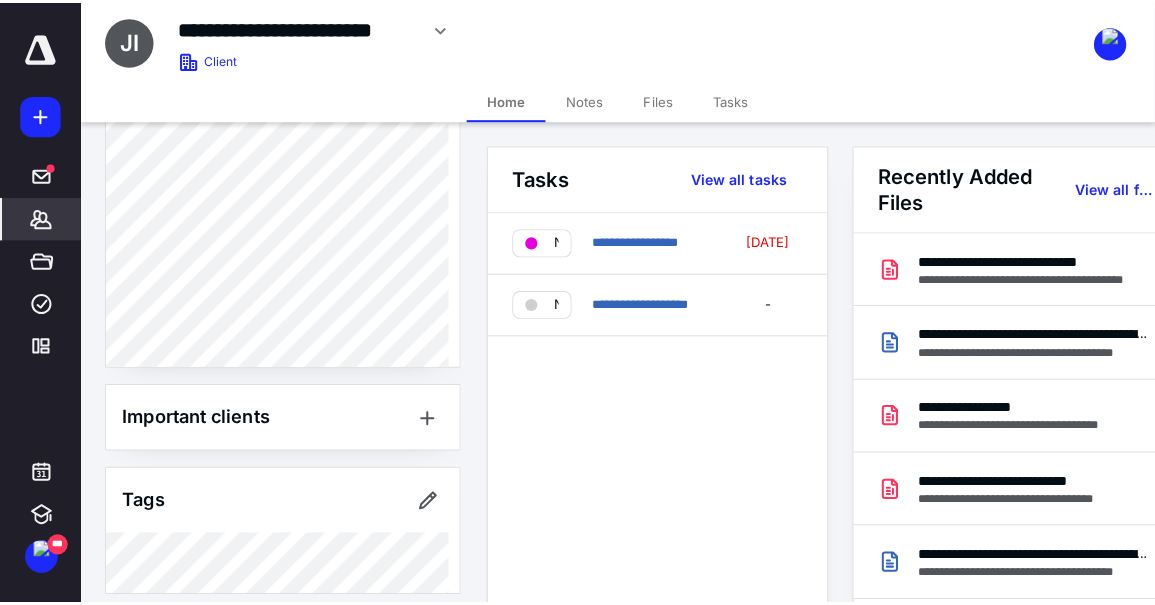 scroll, scrollTop: 738, scrollLeft: 0, axis: vertical 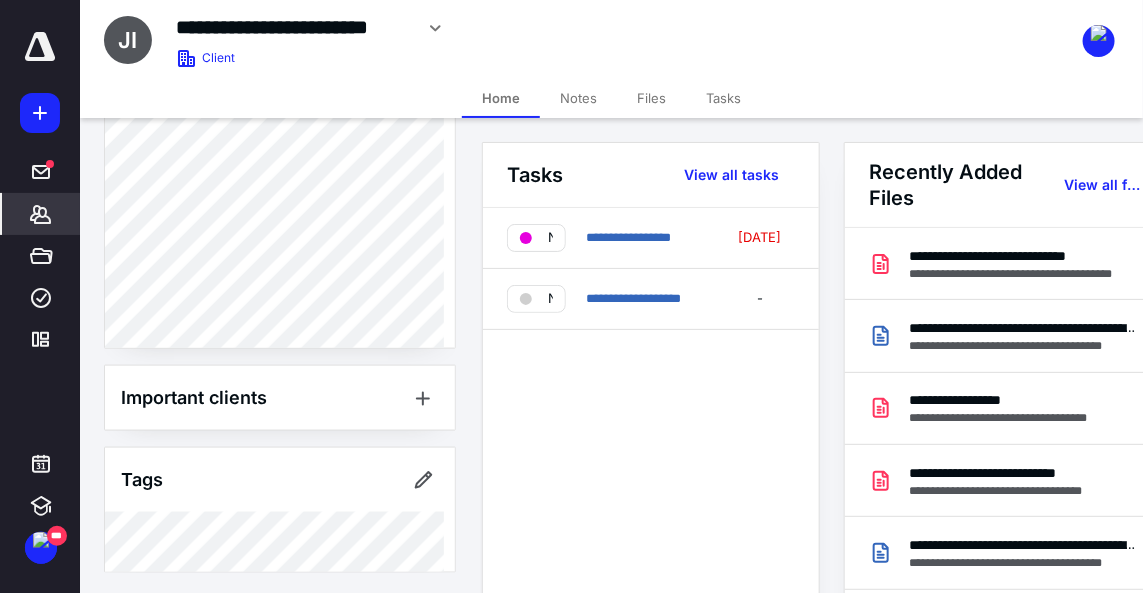 click on "Files" at bounding box center [651, 98] 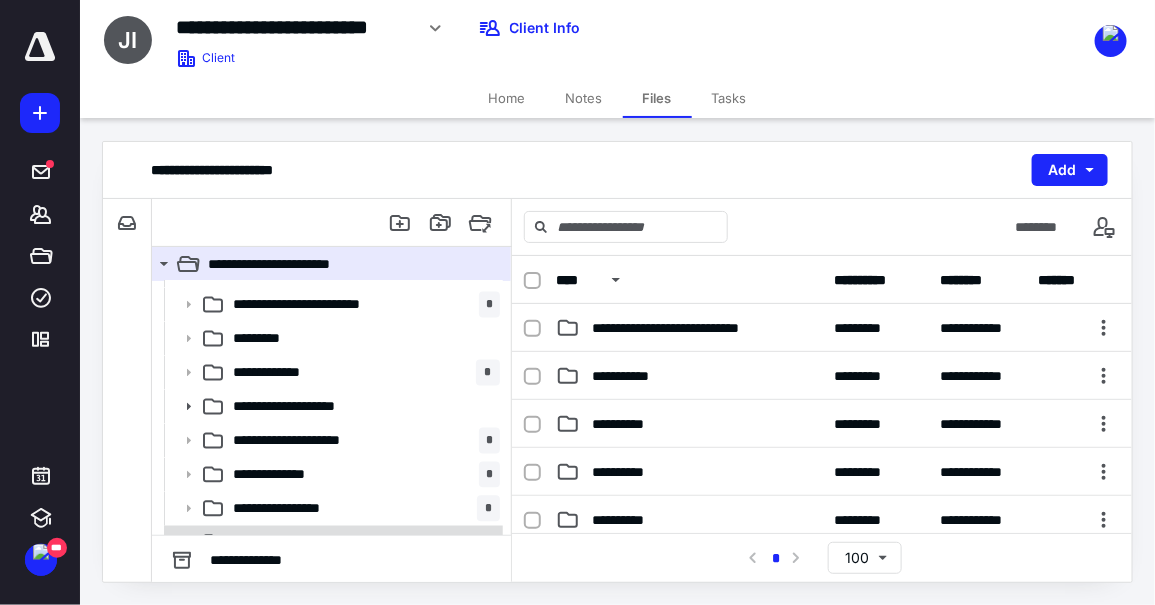 scroll, scrollTop: 1251, scrollLeft: 0, axis: vertical 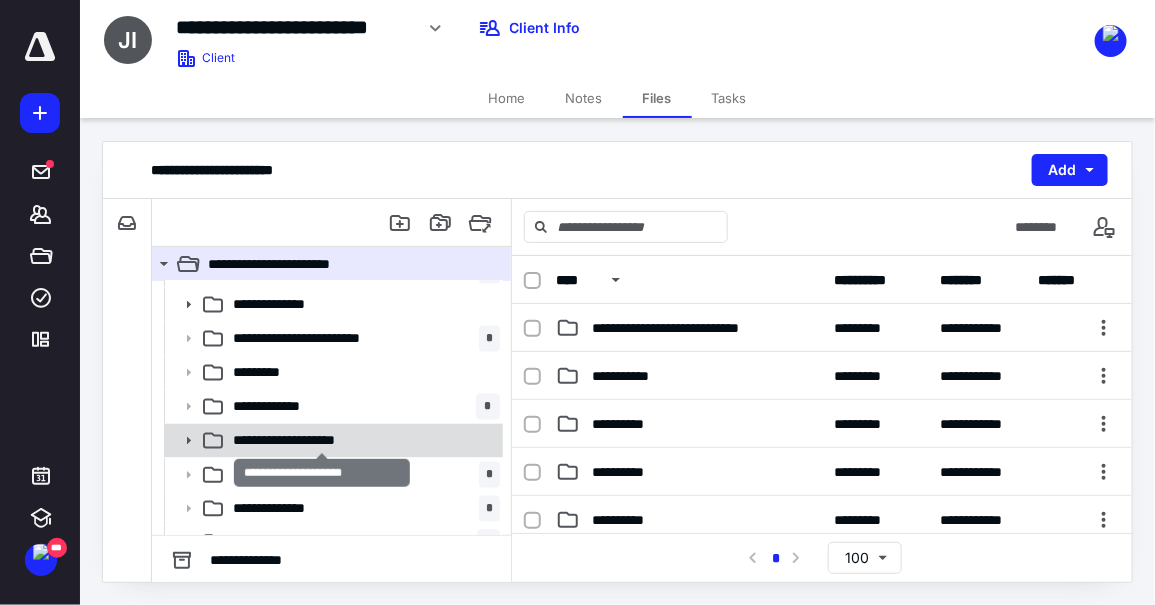 click on "**********" at bounding box center (323, 441) 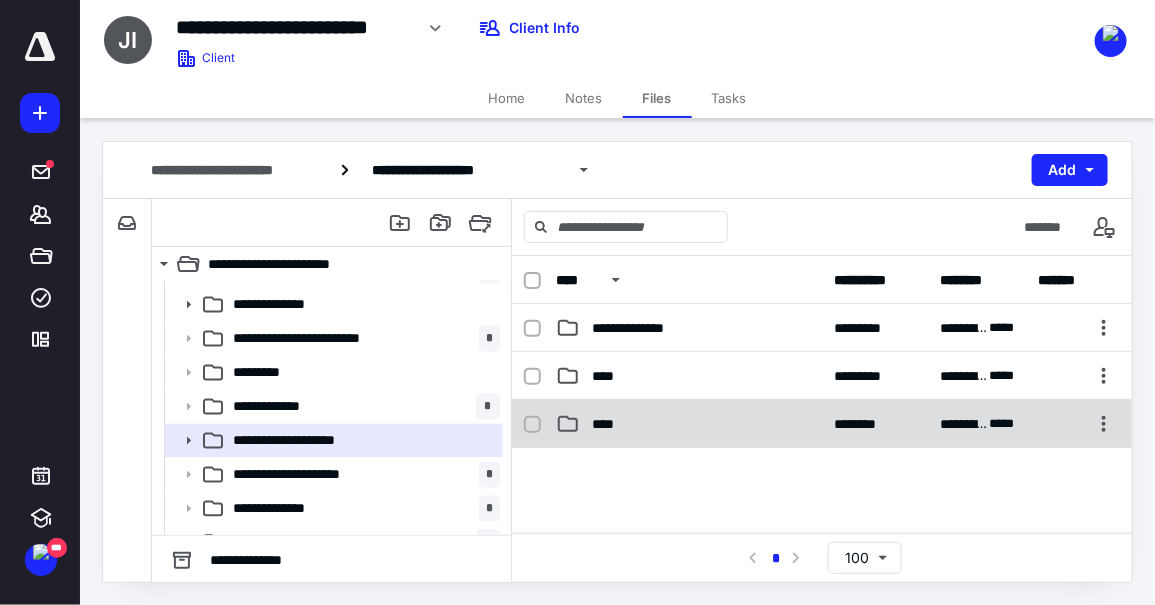 click on "****" at bounding box center [609, 424] 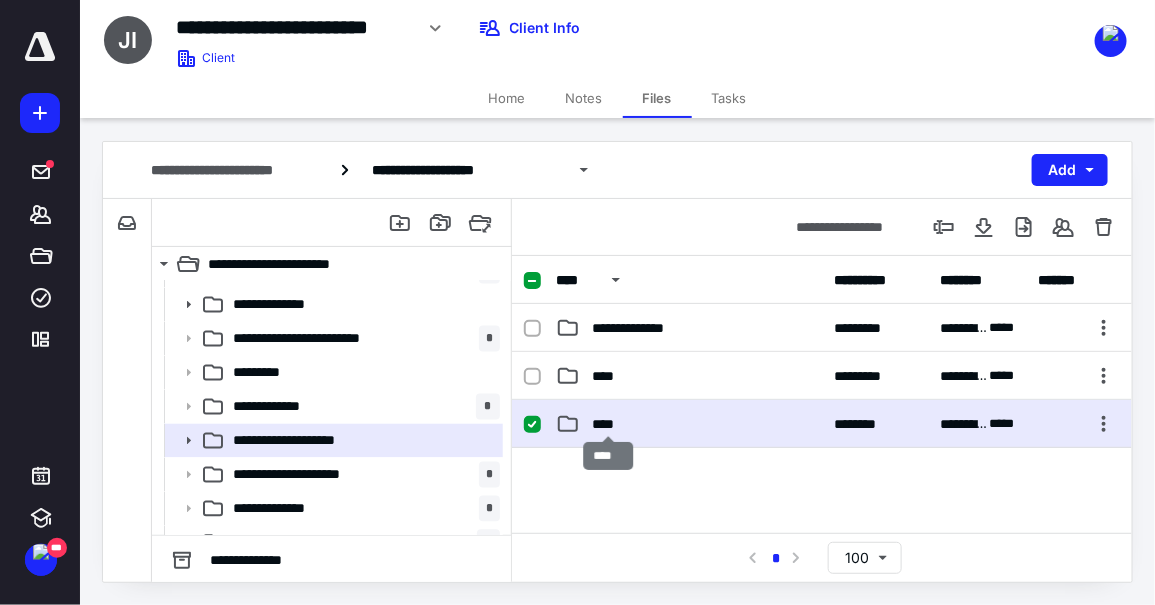 click on "****" at bounding box center (609, 424) 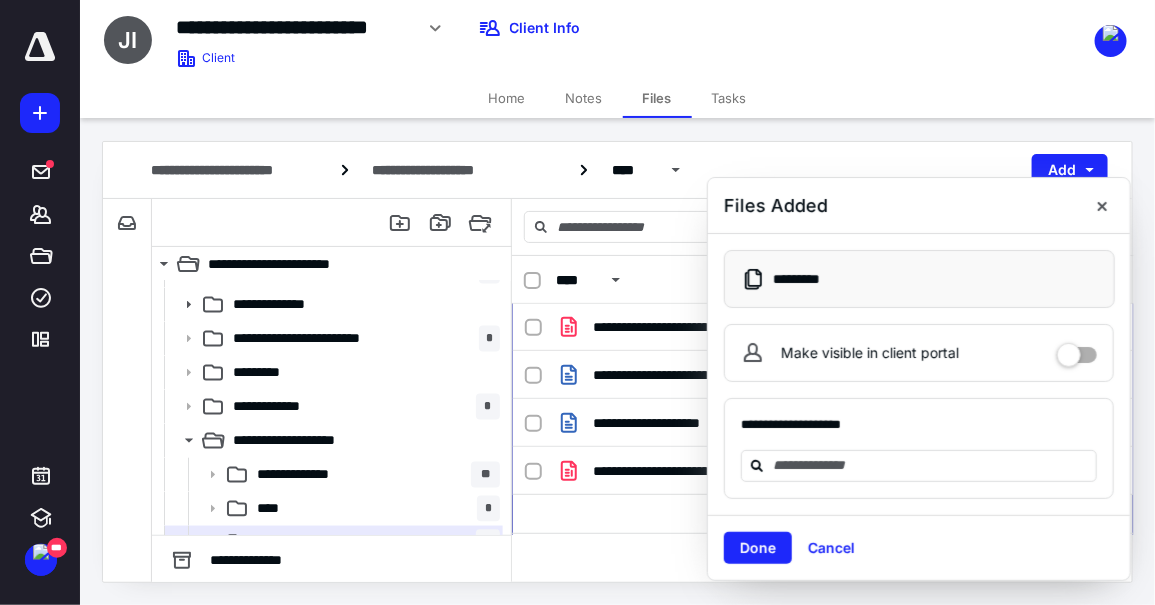 scroll, scrollTop: 1, scrollLeft: 0, axis: vertical 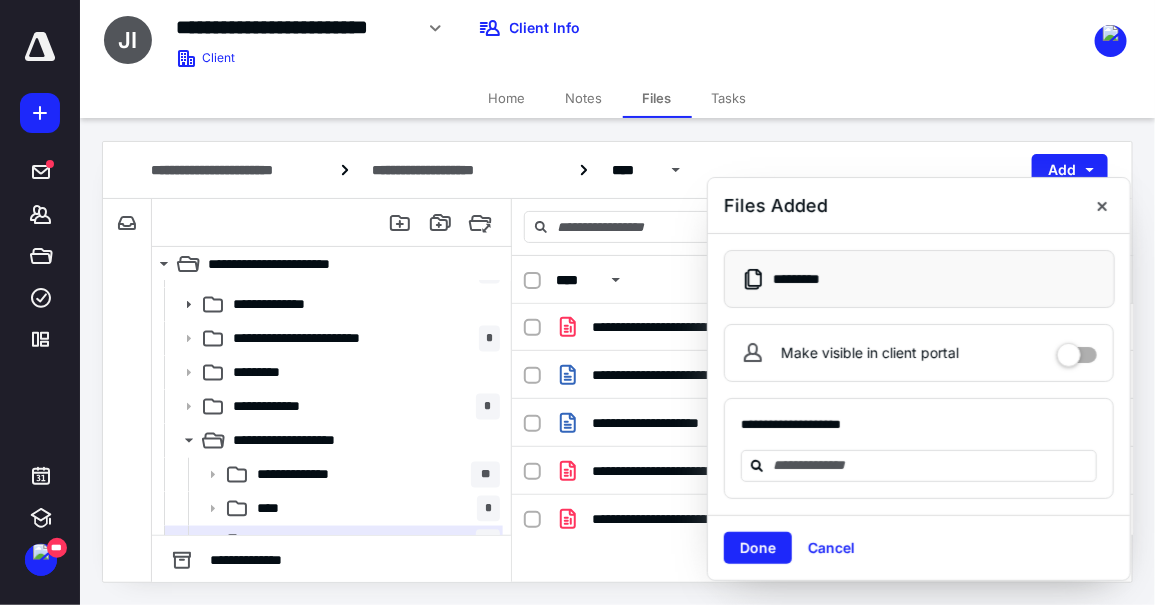 click on "Done" at bounding box center (758, 548) 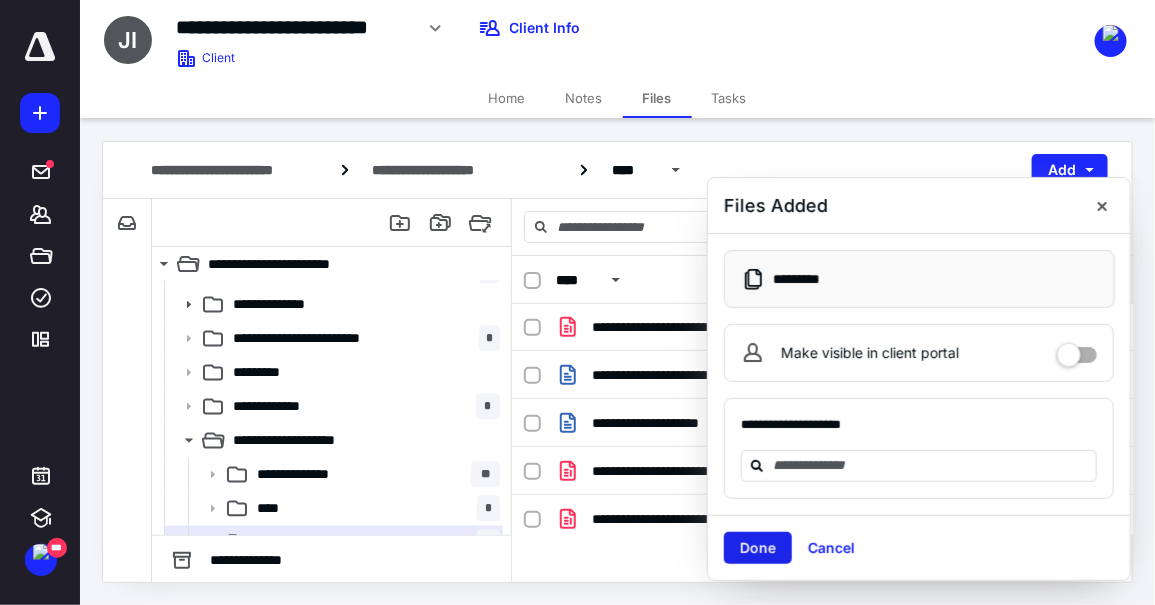 click on "Done" at bounding box center (758, 548) 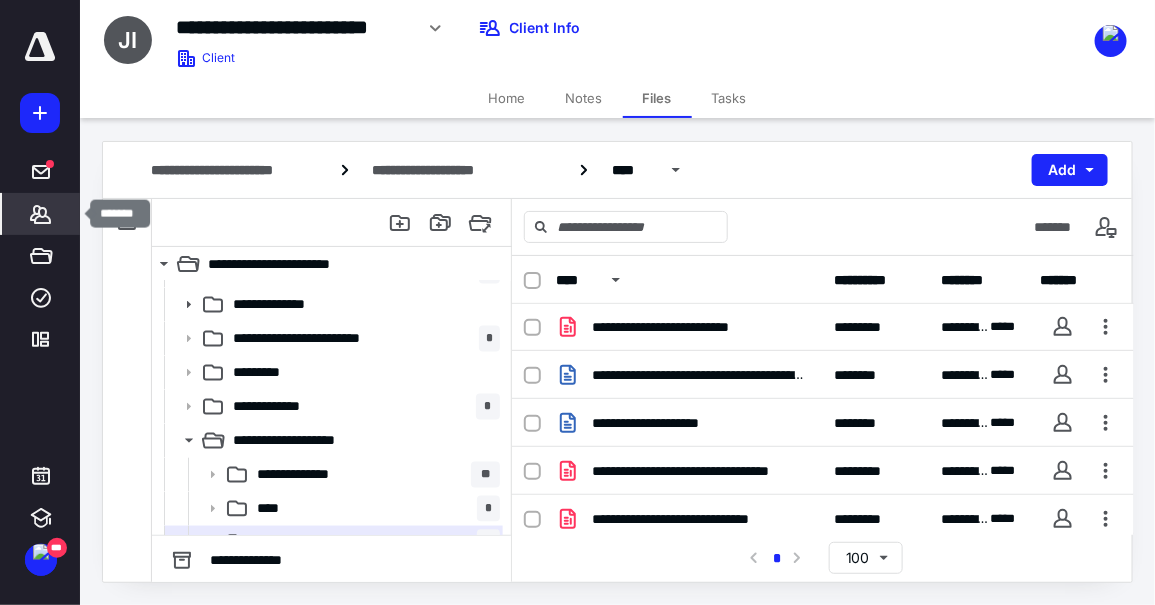 click 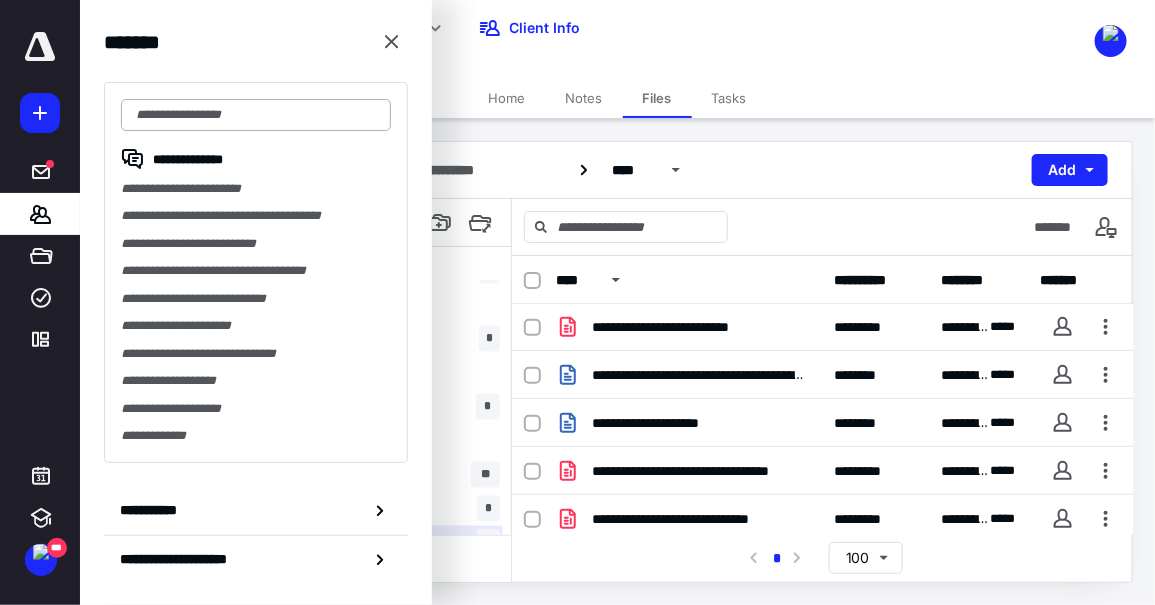 click at bounding box center (256, 115) 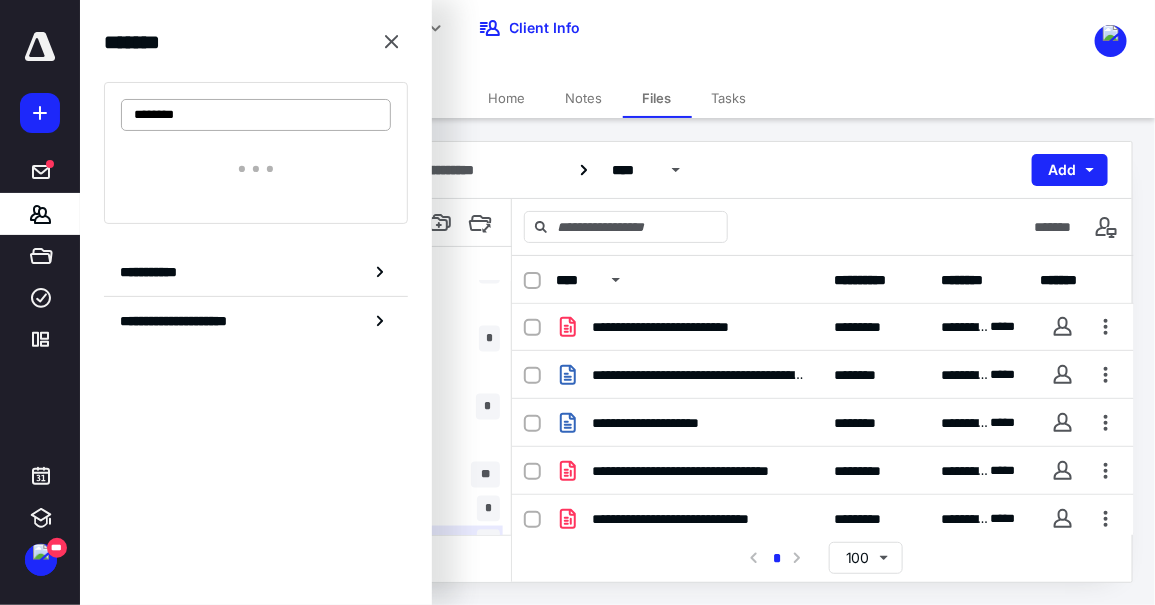 type on "********" 